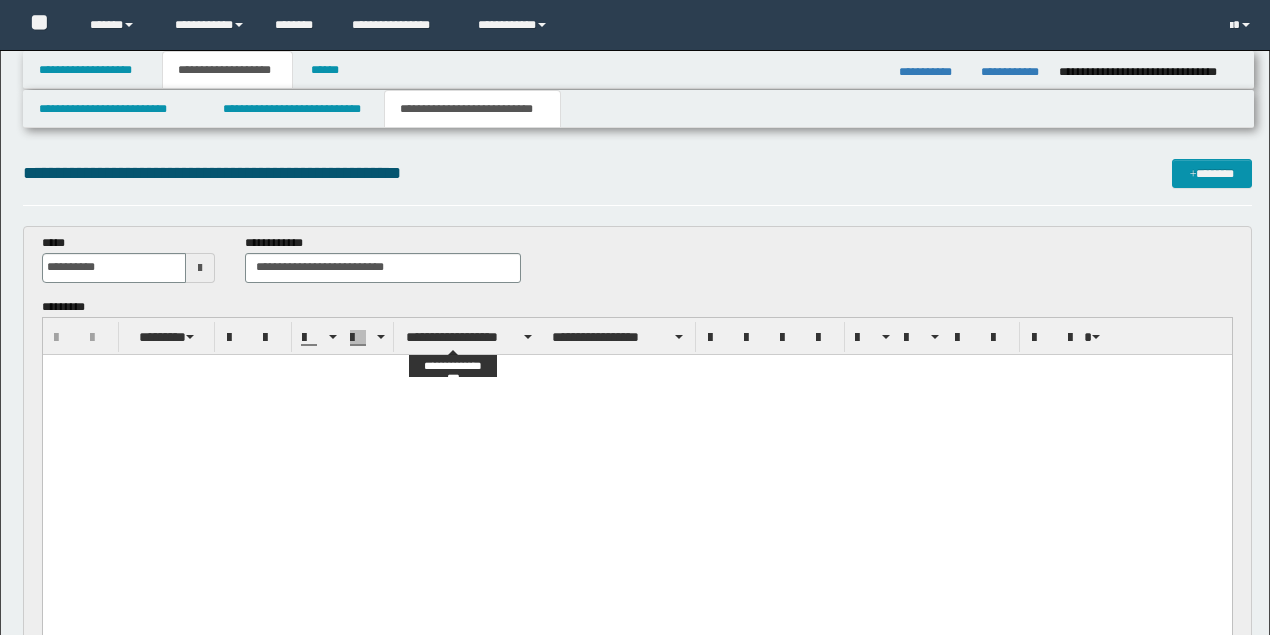 scroll, scrollTop: 183, scrollLeft: 0, axis: vertical 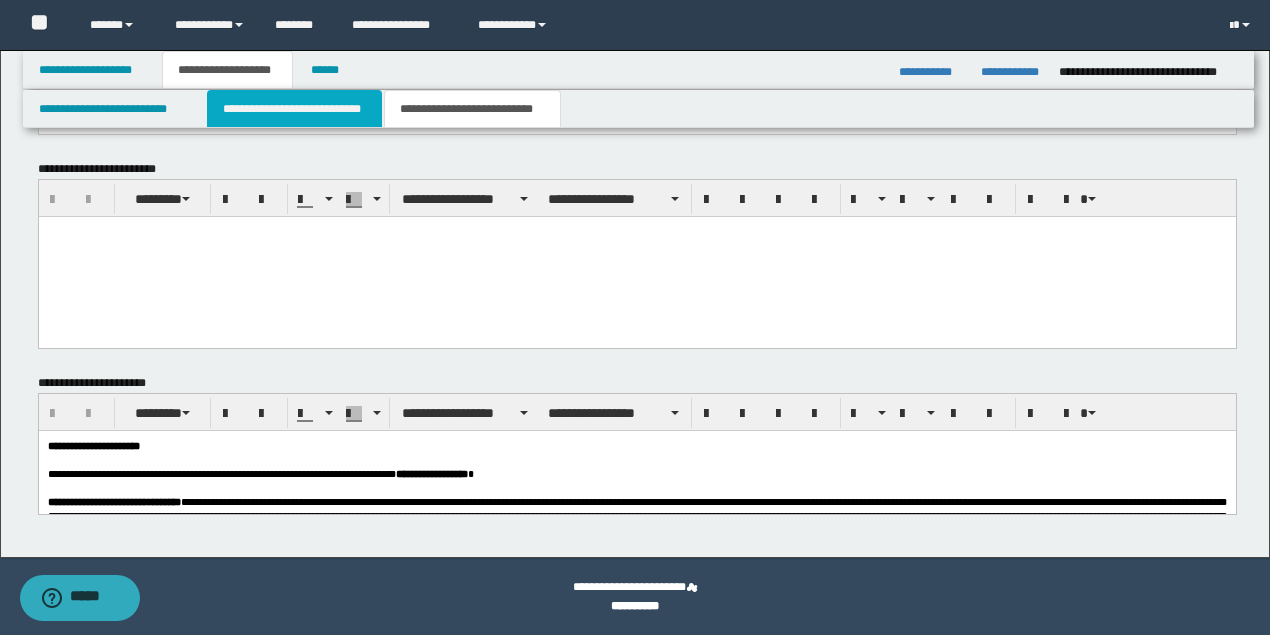 click on "**********" at bounding box center (294, 109) 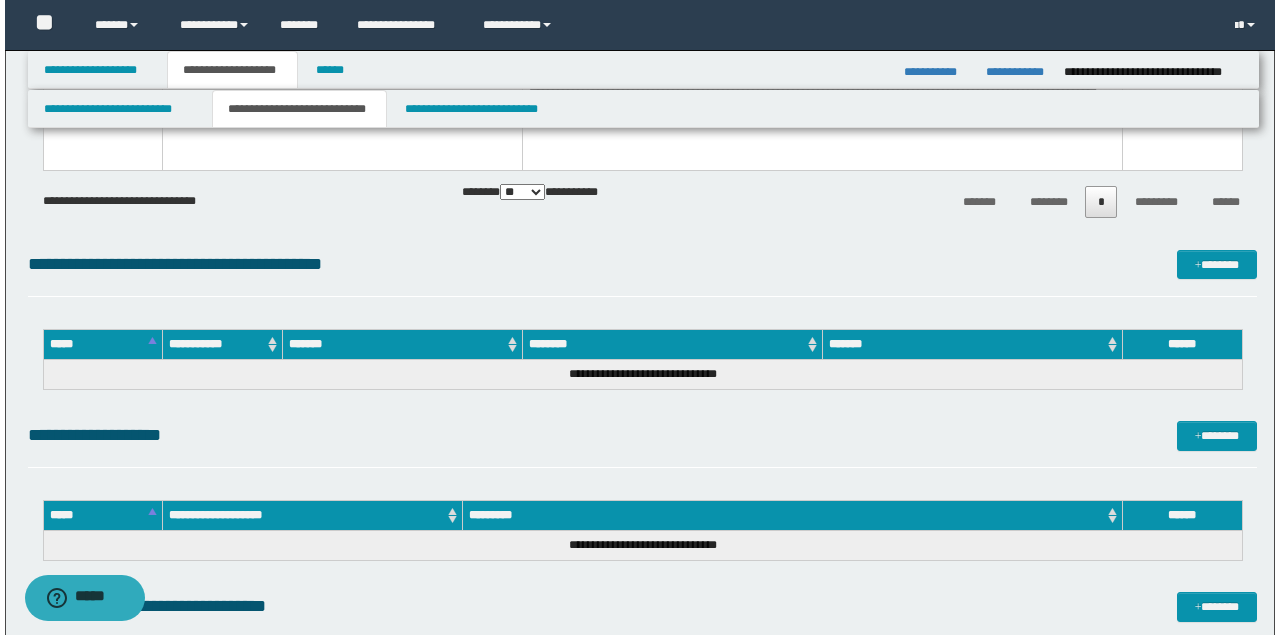 scroll, scrollTop: 3590, scrollLeft: 0, axis: vertical 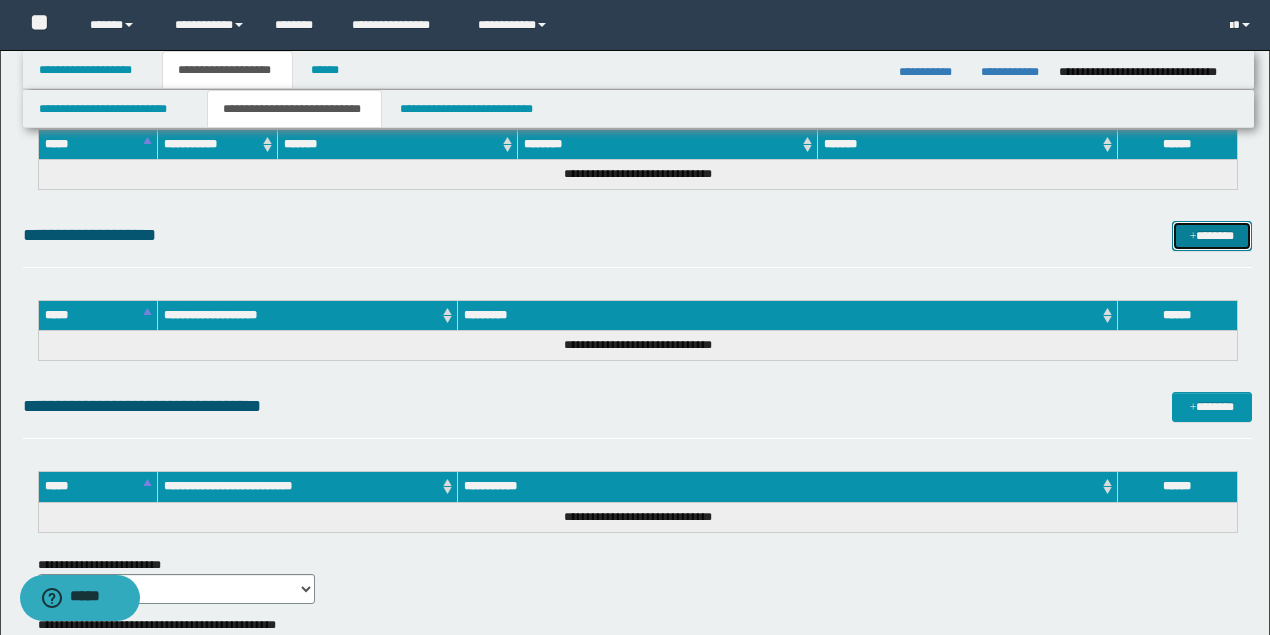 click on "*******" at bounding box center (1211, 235) 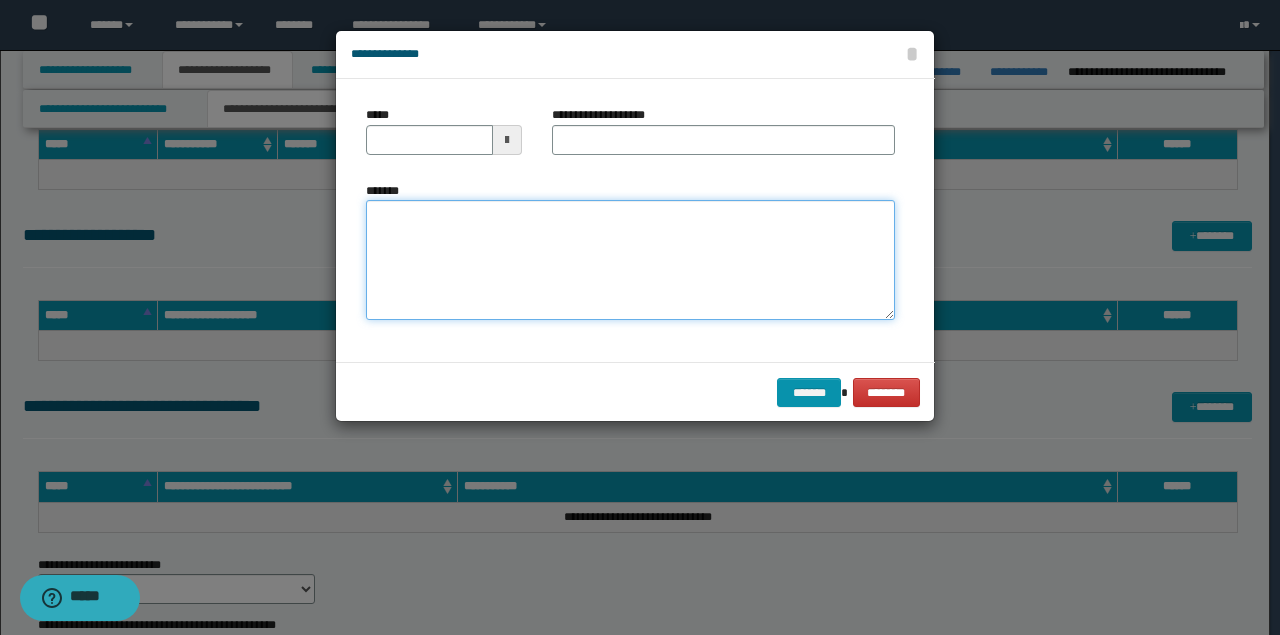 click on "*******" at bounding box center (630, 260) 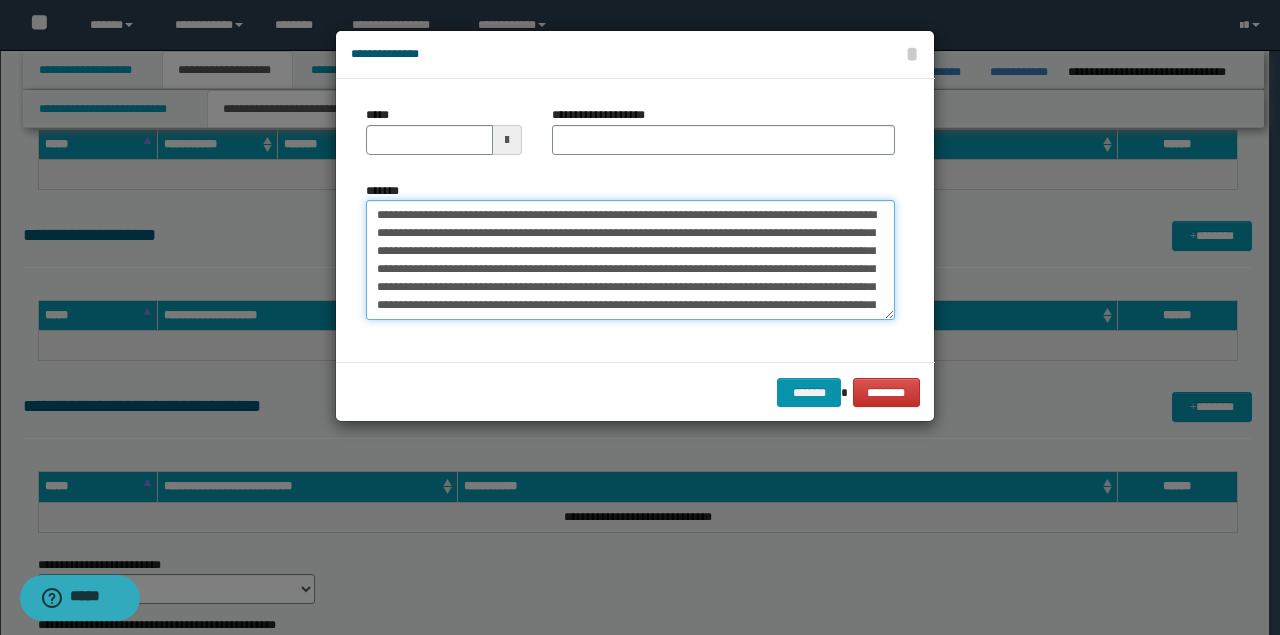 scroll, scrollTop: 174, scrollLeft: 0, axis: vertical 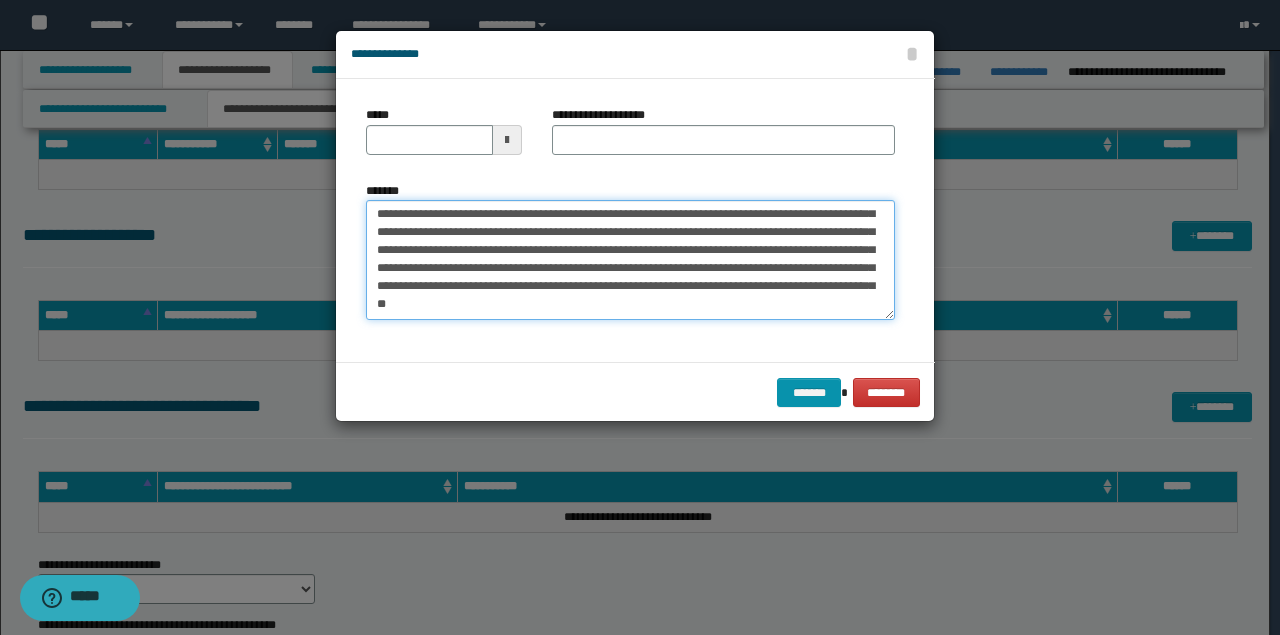 type on "**********" 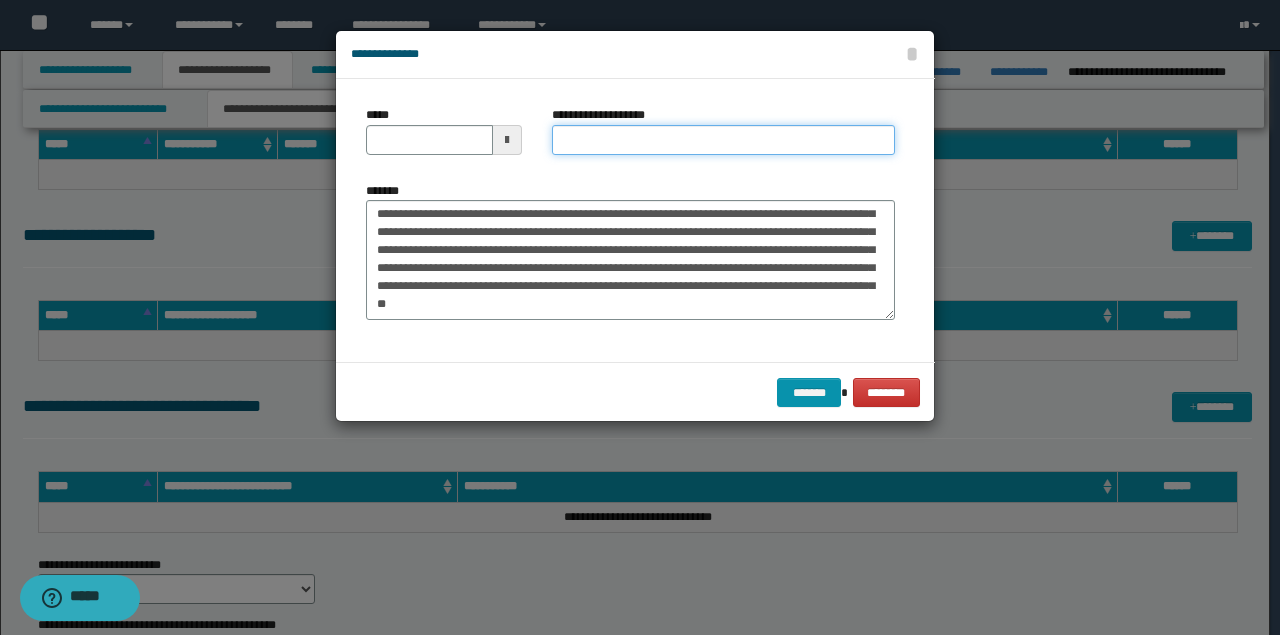 click on "**********" at bounding box center (723, 140) 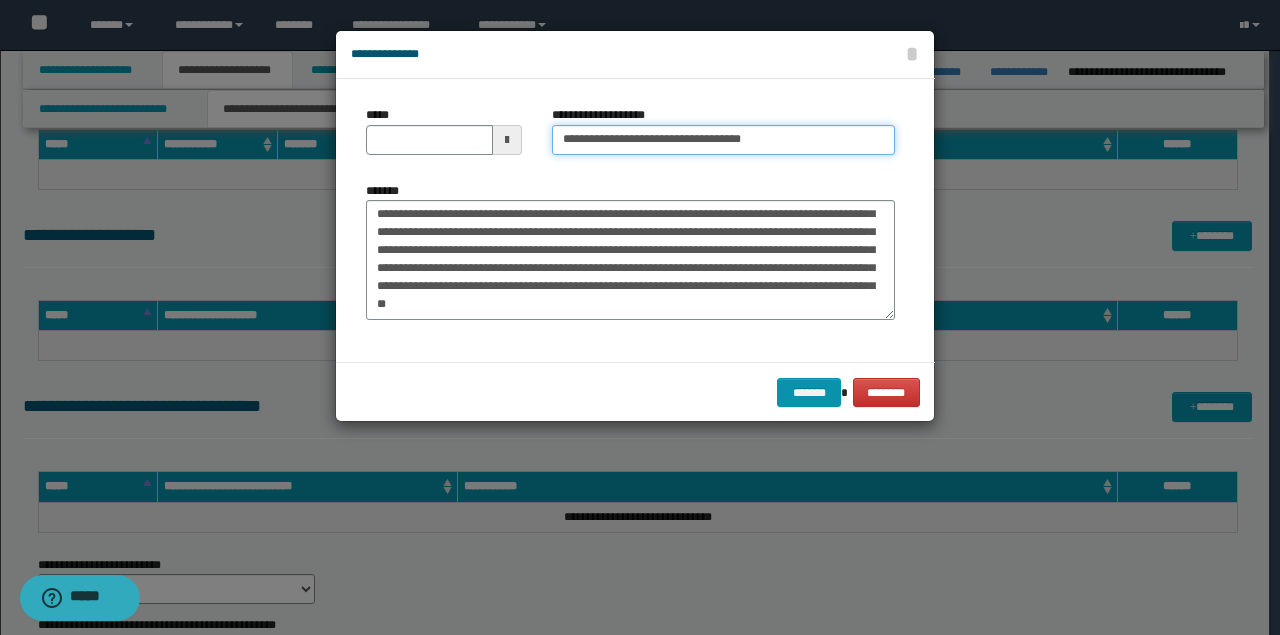 type on "**********" 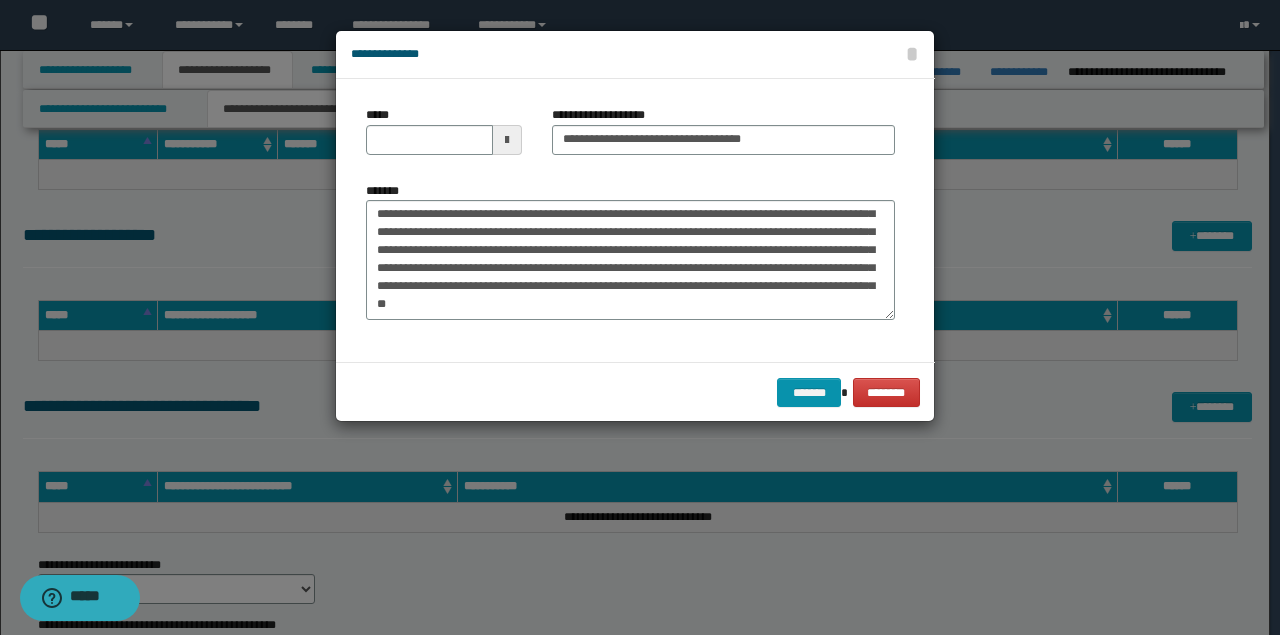 click at bounding box center (507, 140) 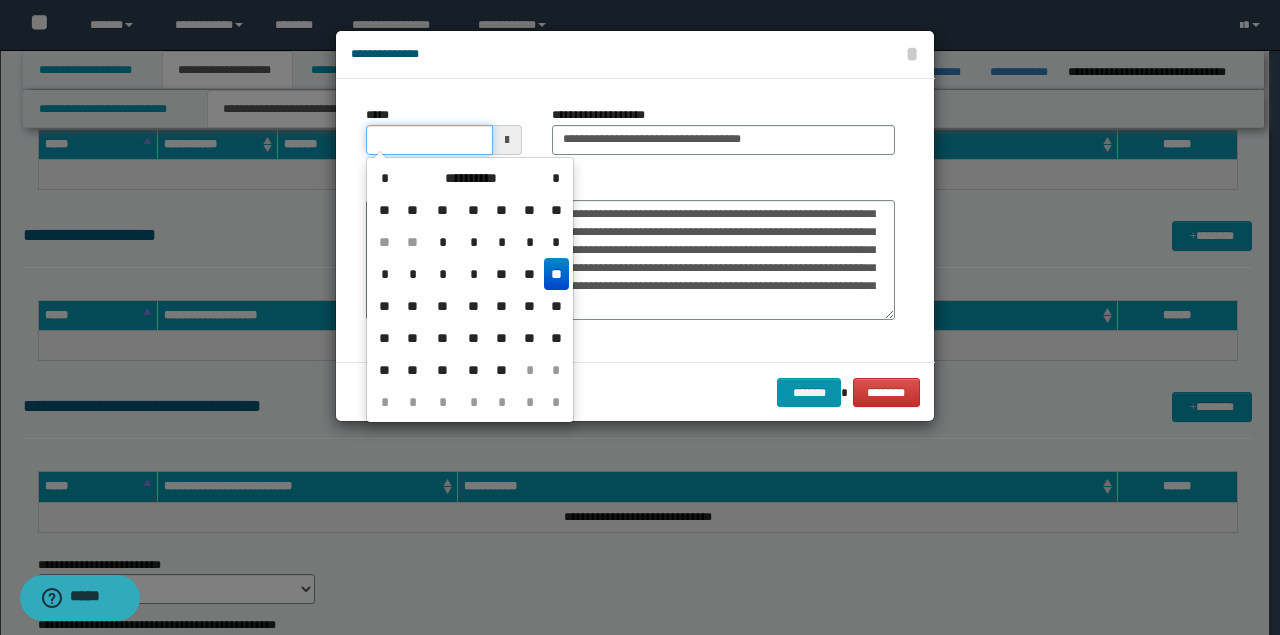 click on "*****" at bounding box center (429, 140) 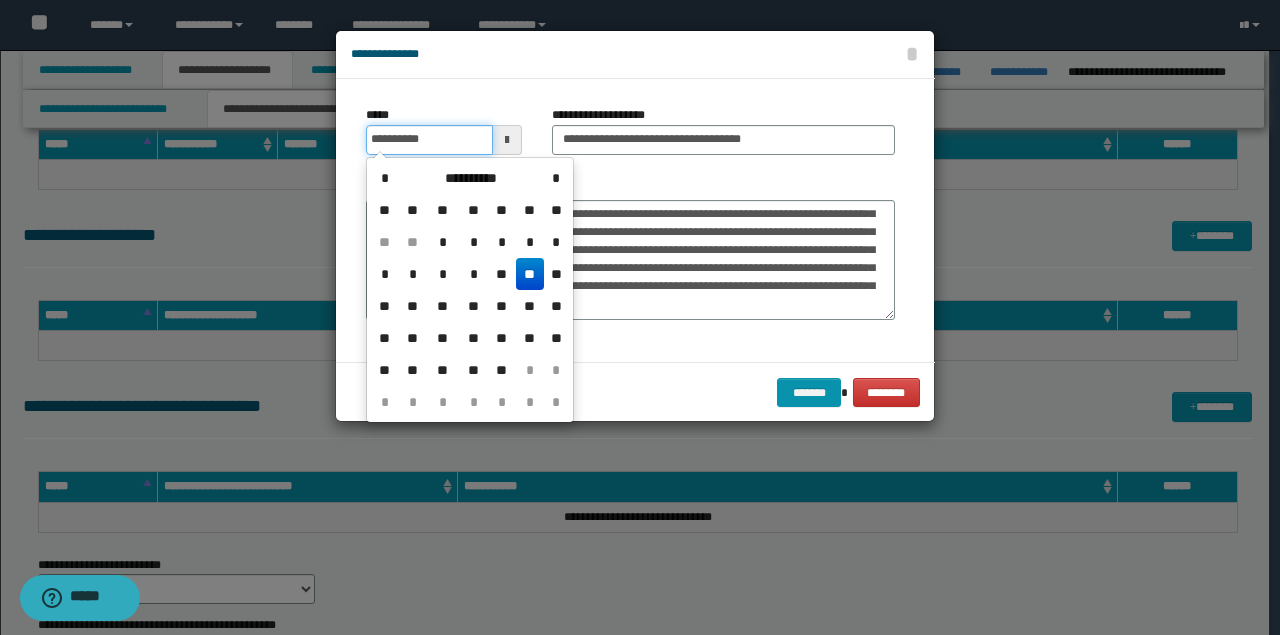 click on "**********" at bounding box center (429, 140) 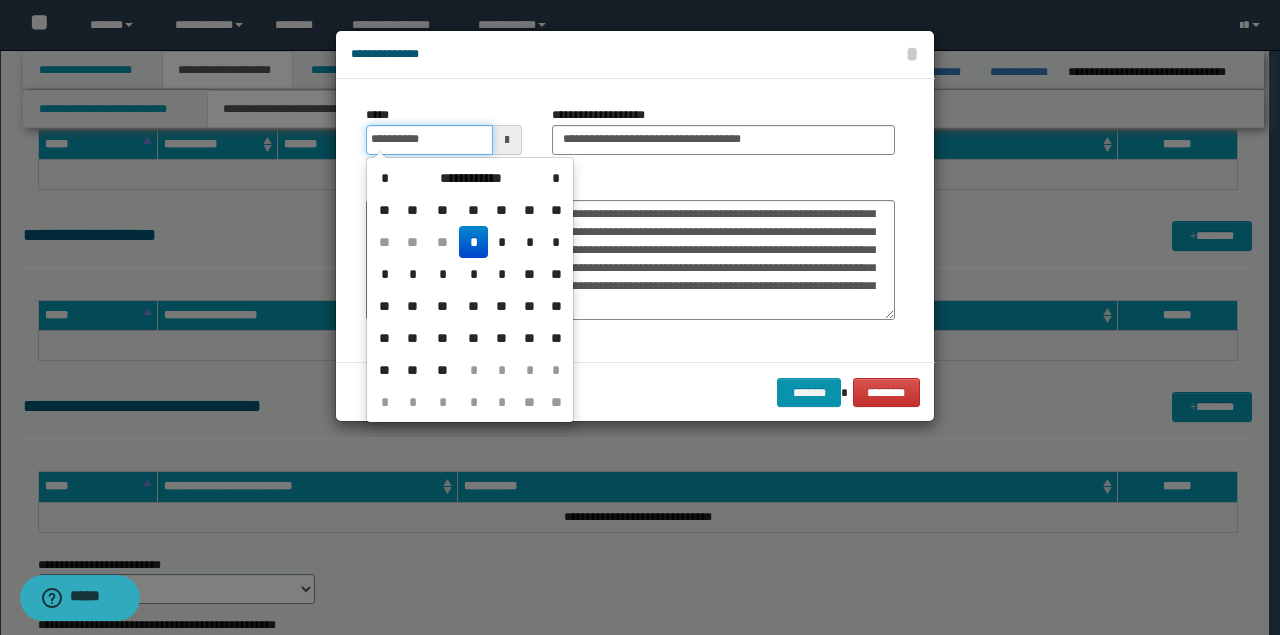click on "**********" at bounding box center [429, 140] 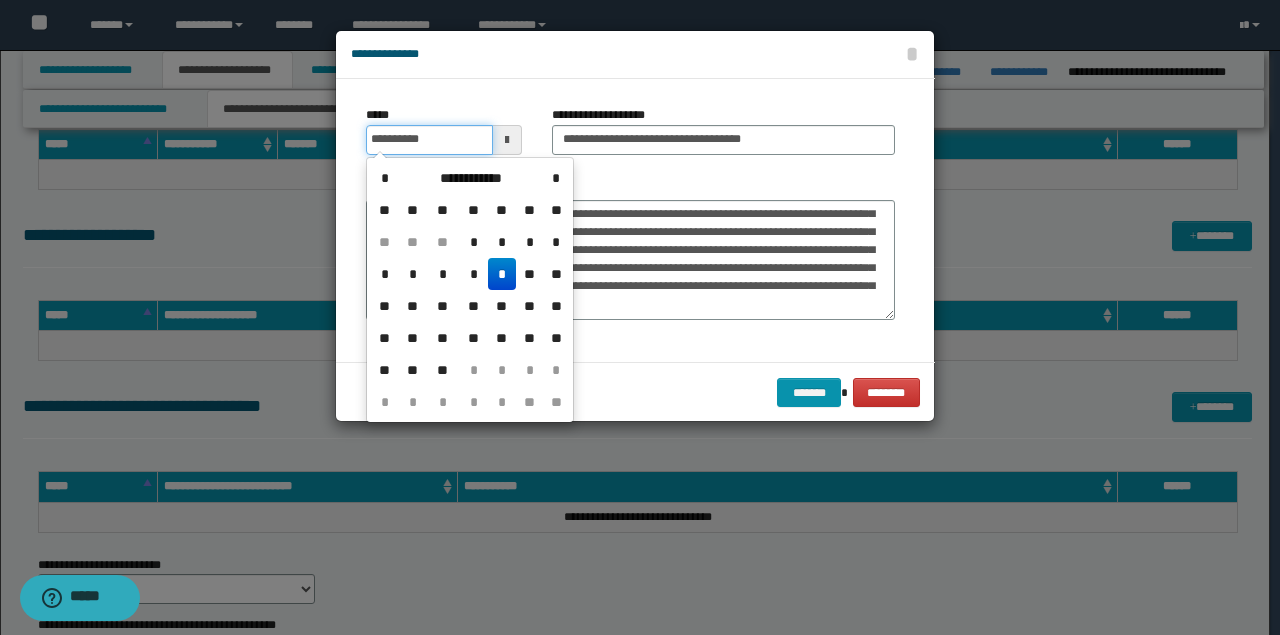 click on "**********" at bounding box center [429, 140] 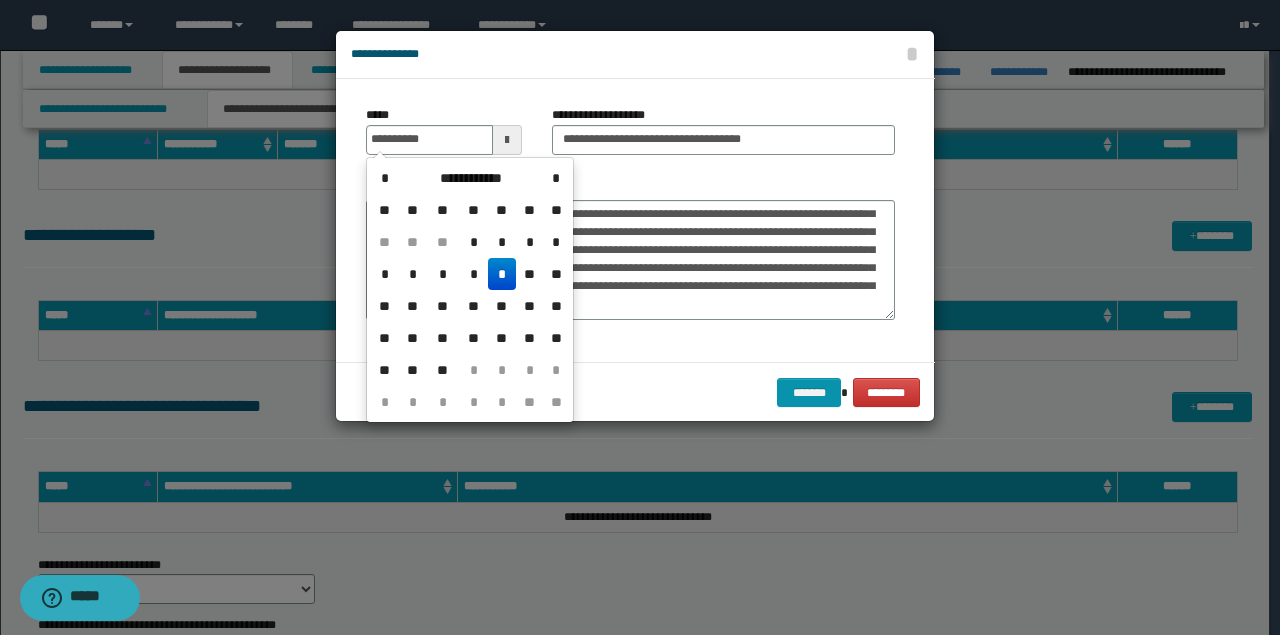 click on "*" at bounding box center [502, 274] 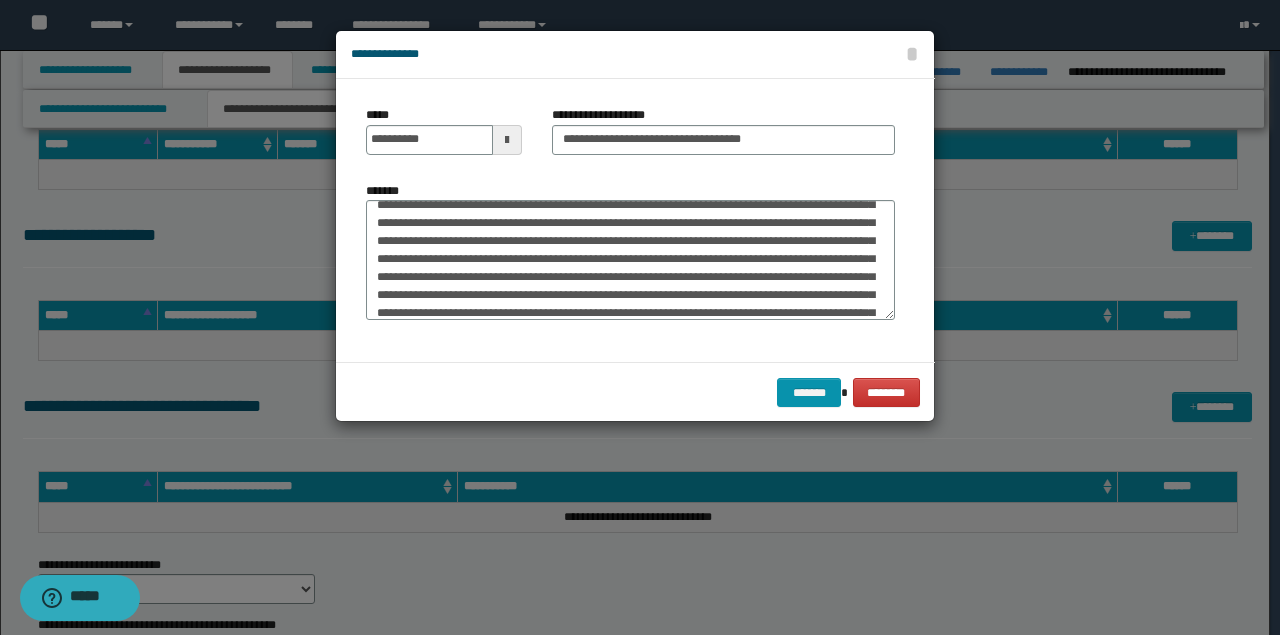 scroll, scrollTop: 0, scrollLeft: 0, axis: both 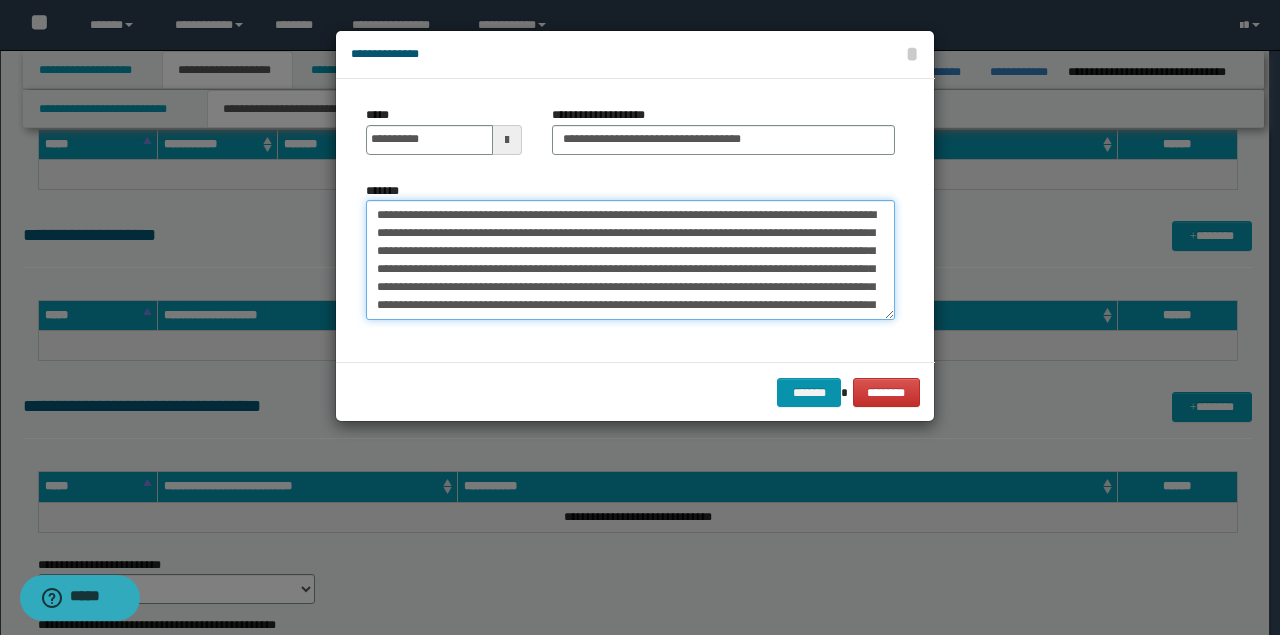 click on "*******" at bounding box center (630, 259) 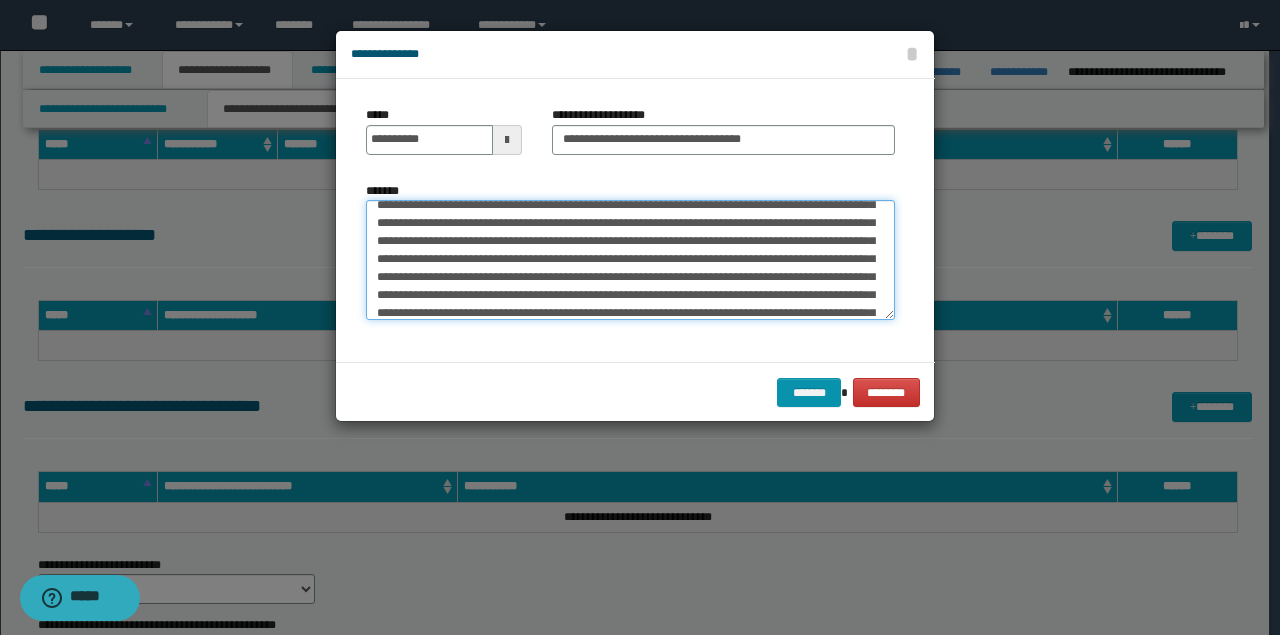 scroll, scrollTop: 0, scrollLeft: 0, axis: both 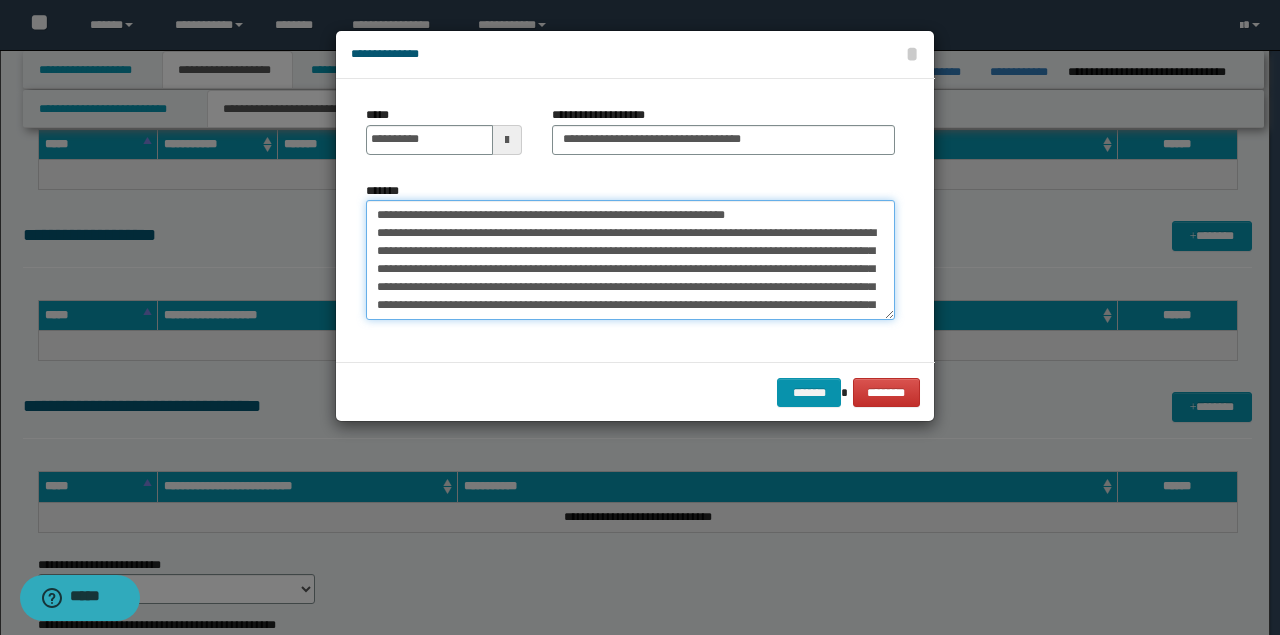 click on "*******" at bounding box center [630, 259] 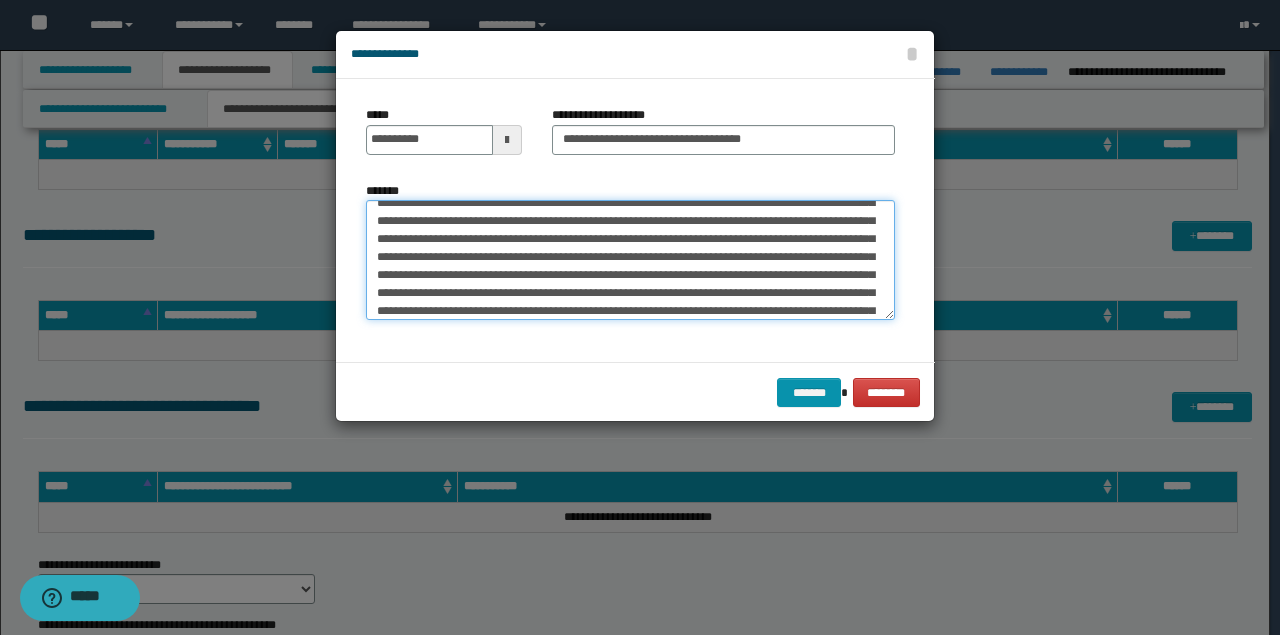 scroll, scrollTop: 198, scrollLeft: 0, axis: vertical 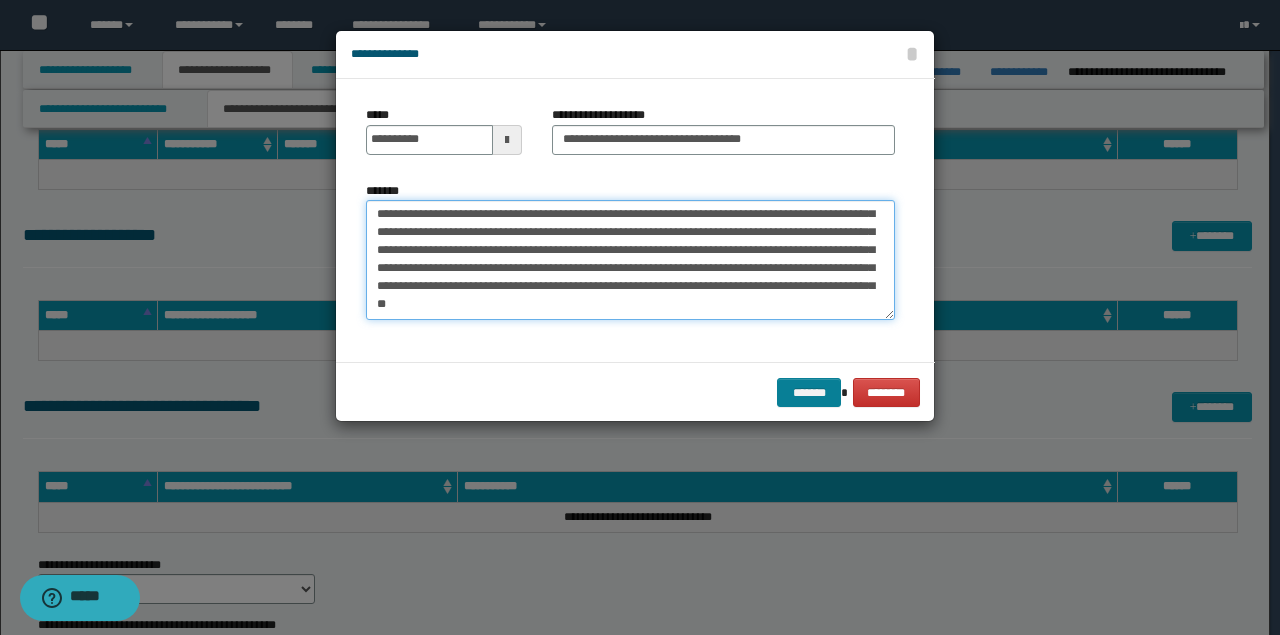 type on "**********" 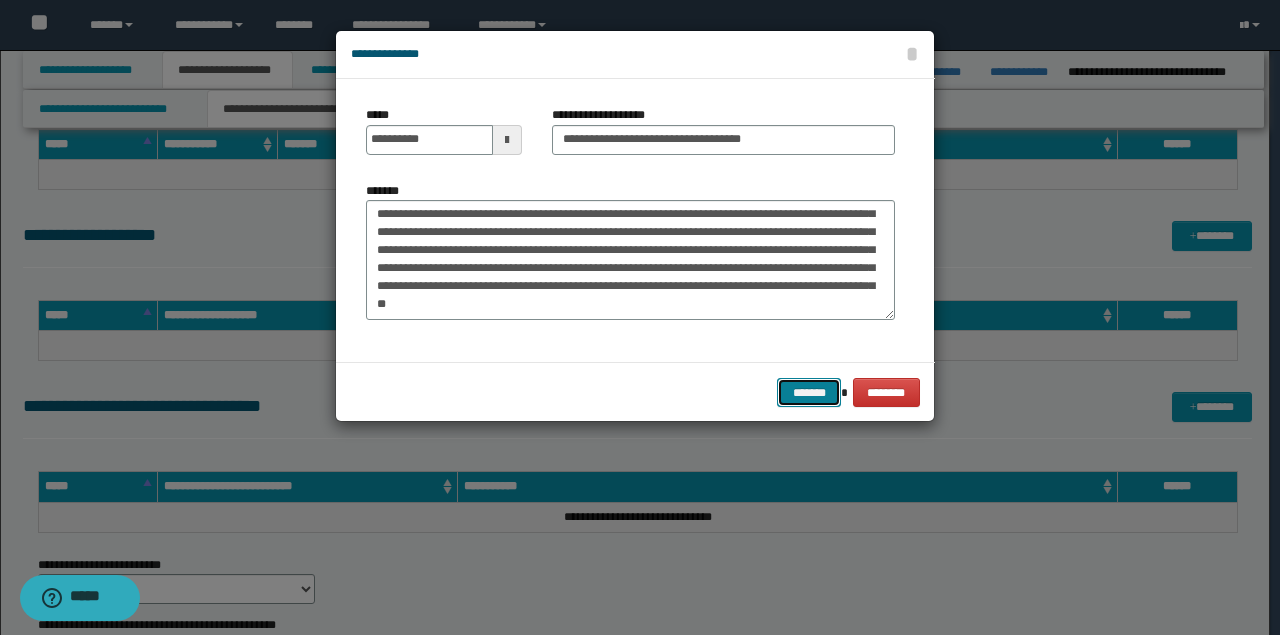 click on "*******" at bounding box center (809, 392) 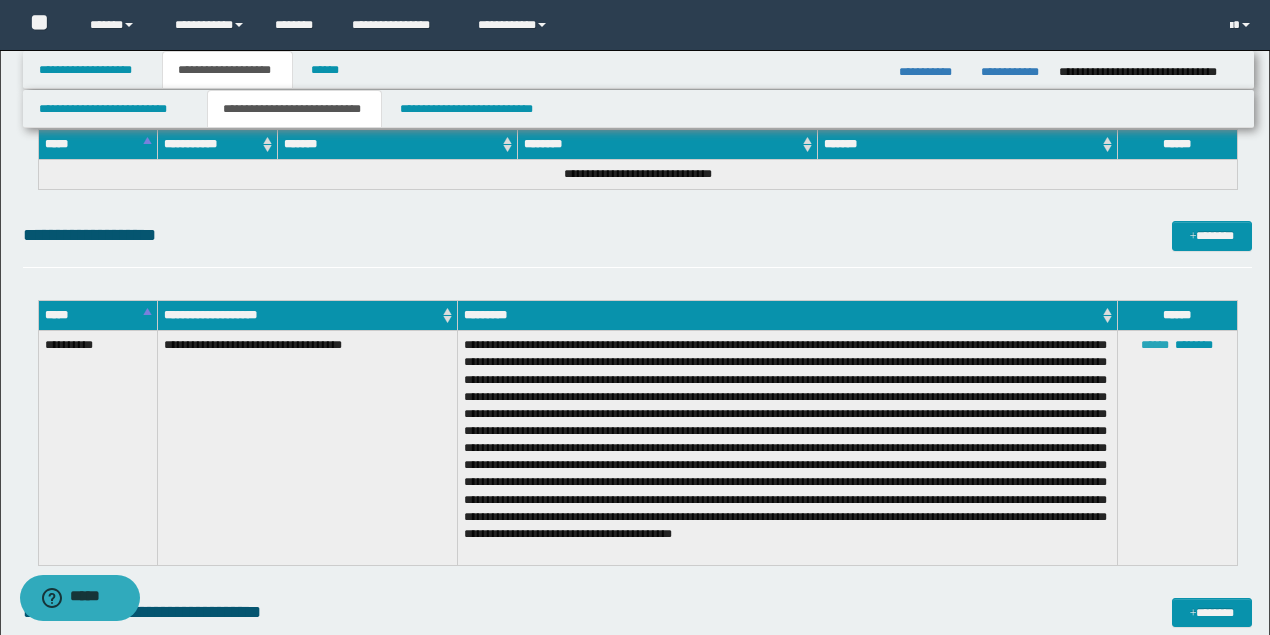 click on "******" at bounding box center (1155, 345) 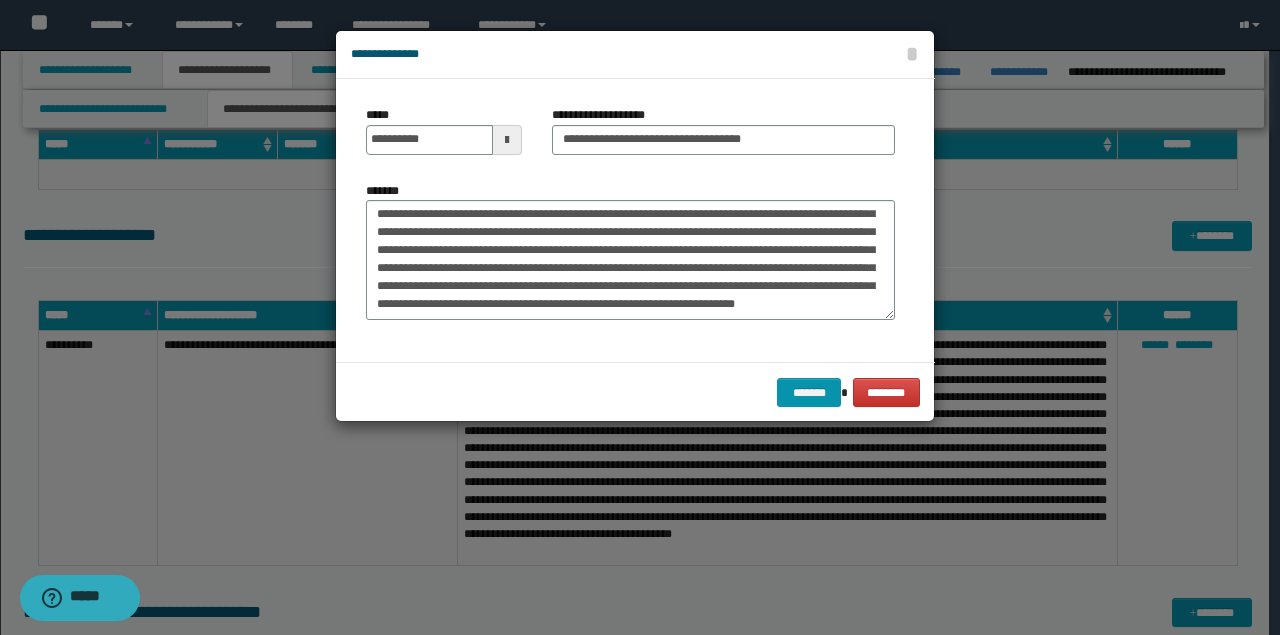 scroll, scrollTop: 0, scrollLeft: 0, axis: both 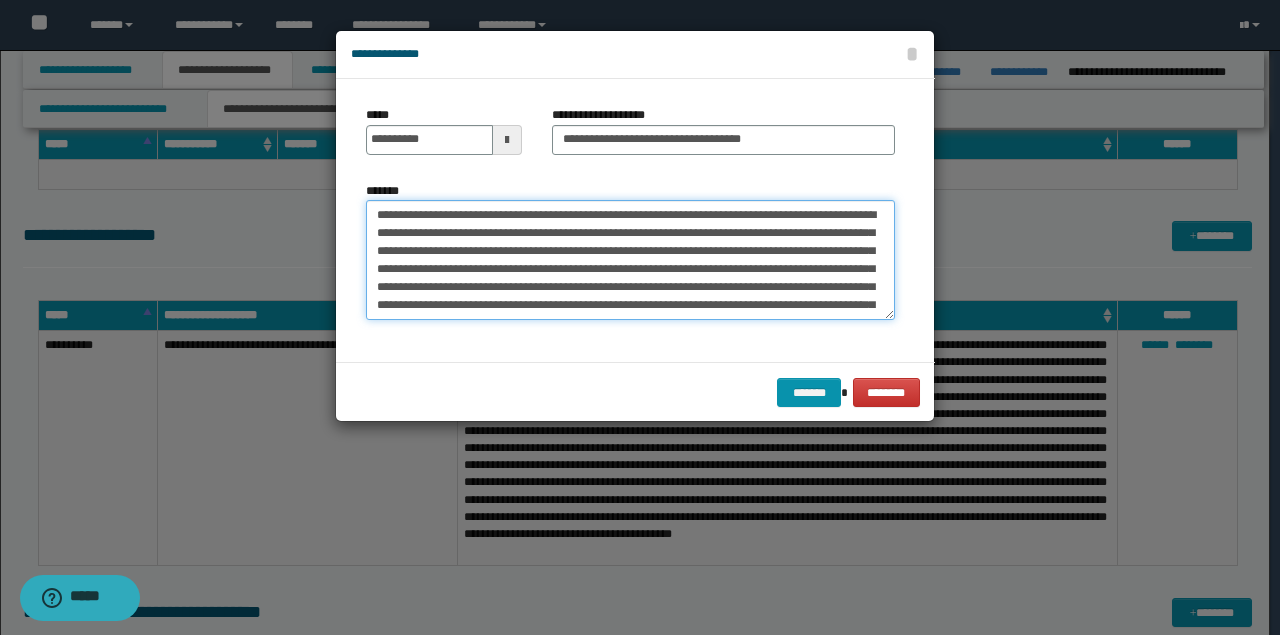 click on "*******" at bounding box center [630, 259] 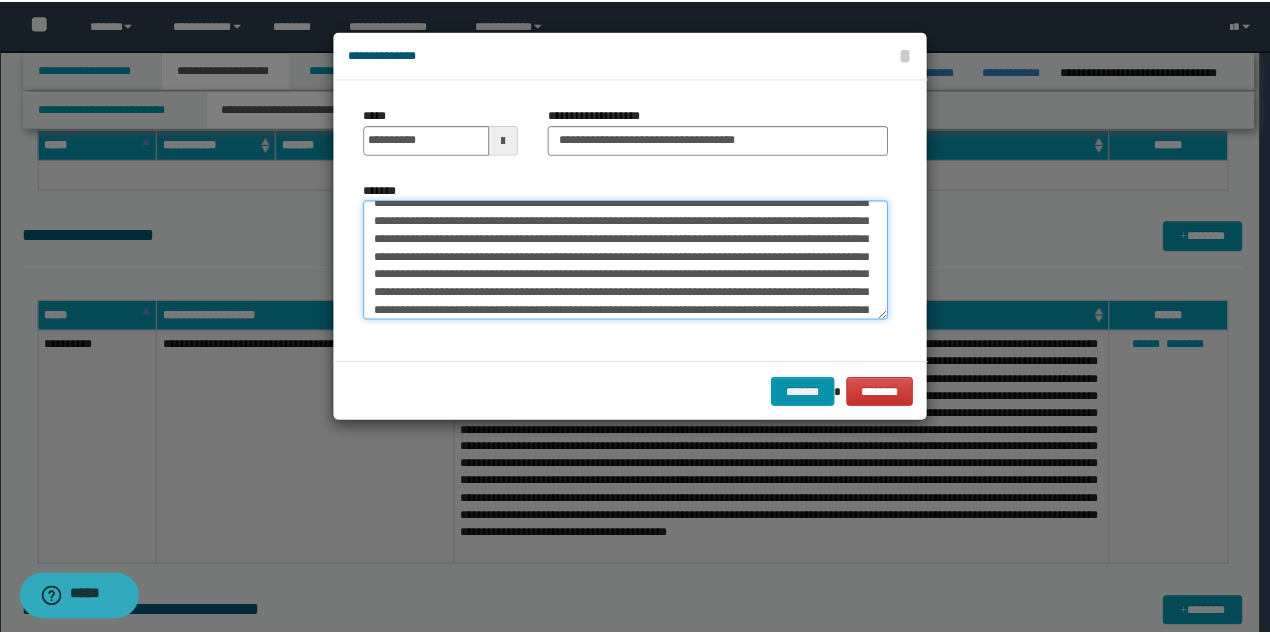scroll, scrollTop: 192, scrollLeft: 0, axis: vertical 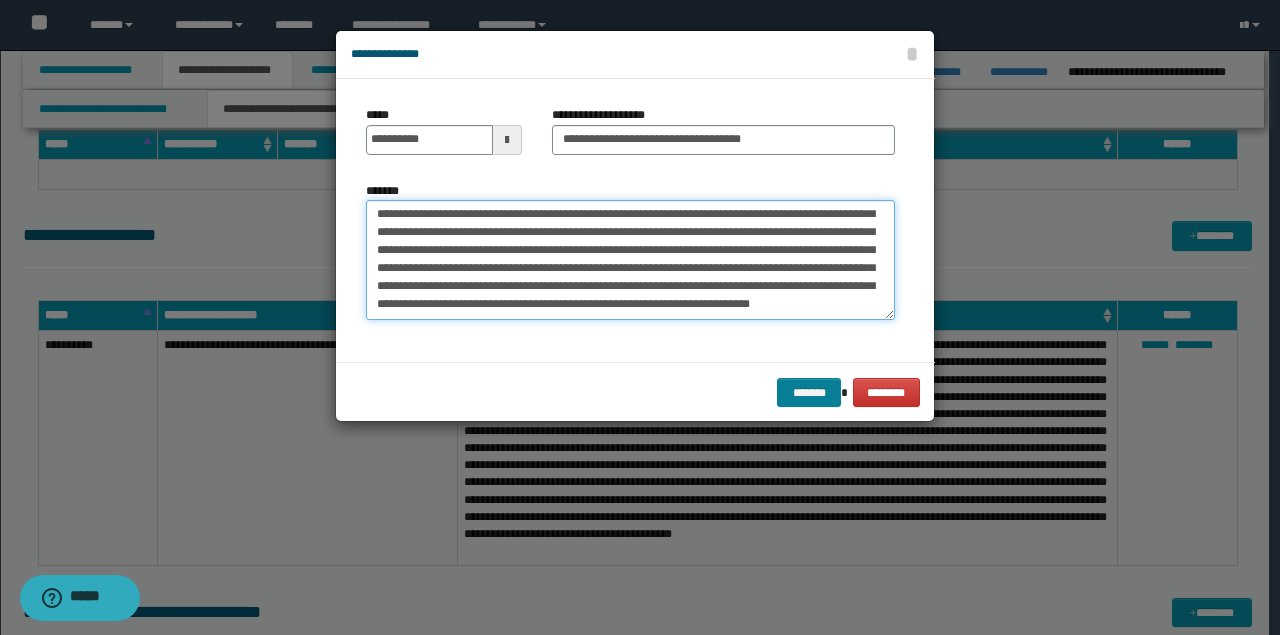 type on "**********" 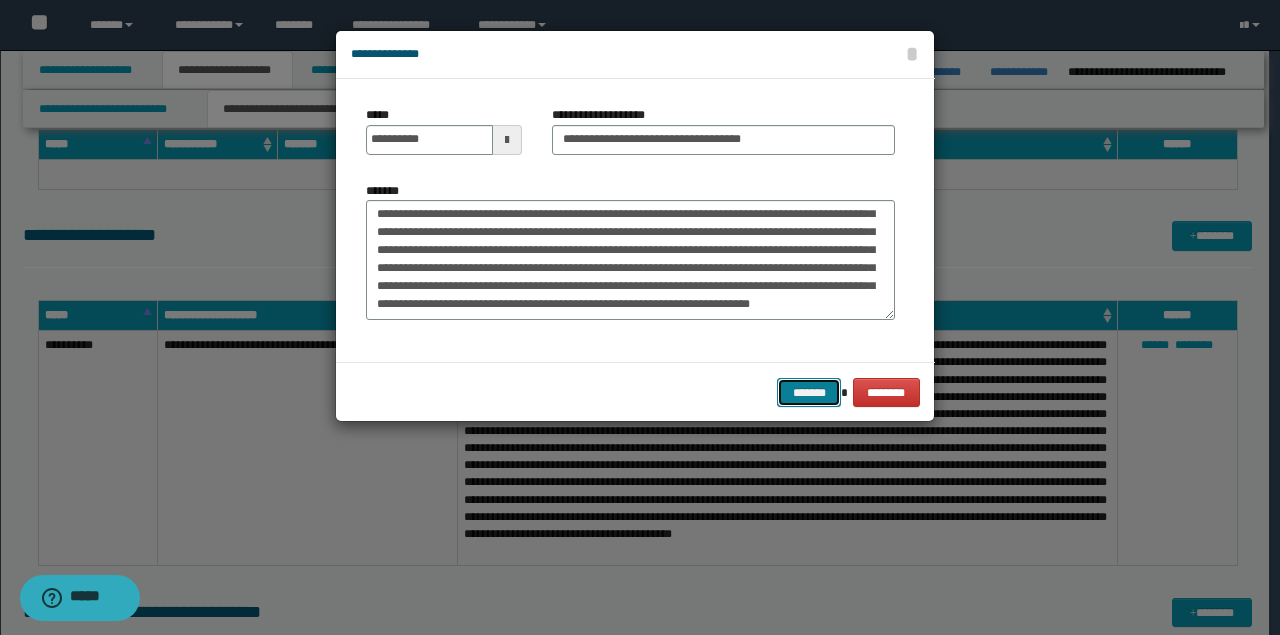 click on "*******" at bounding box center (809, 392) 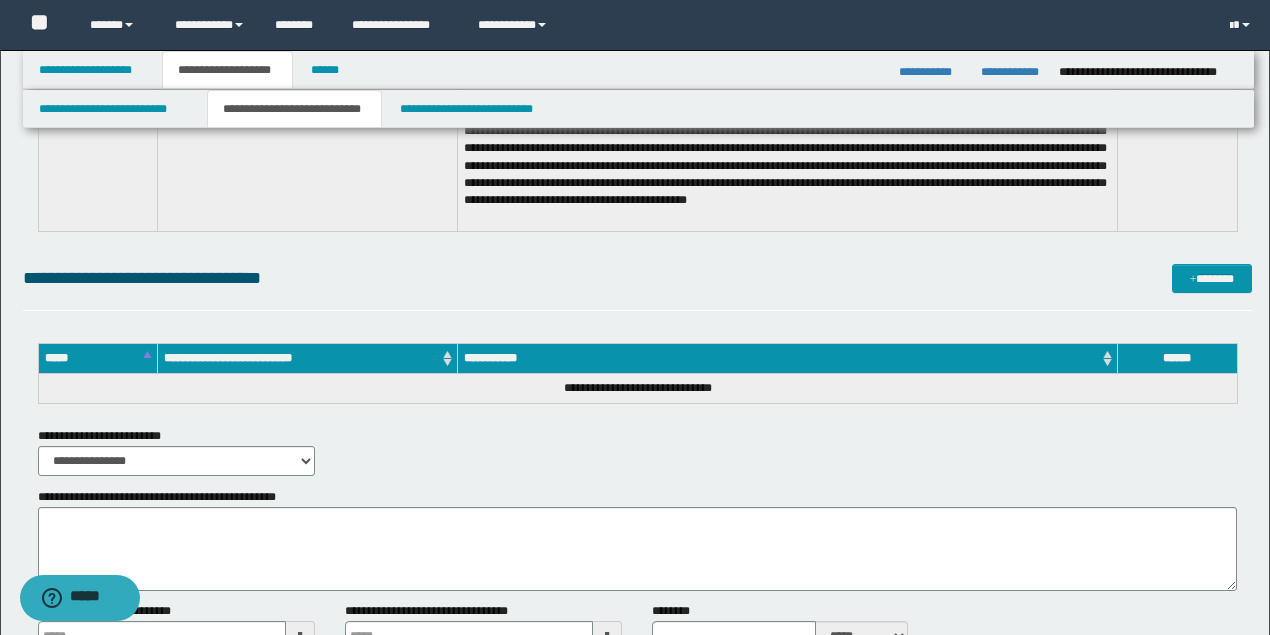 scroll, scrollTop: 3724, scrollLeft: 0, axis: vertical 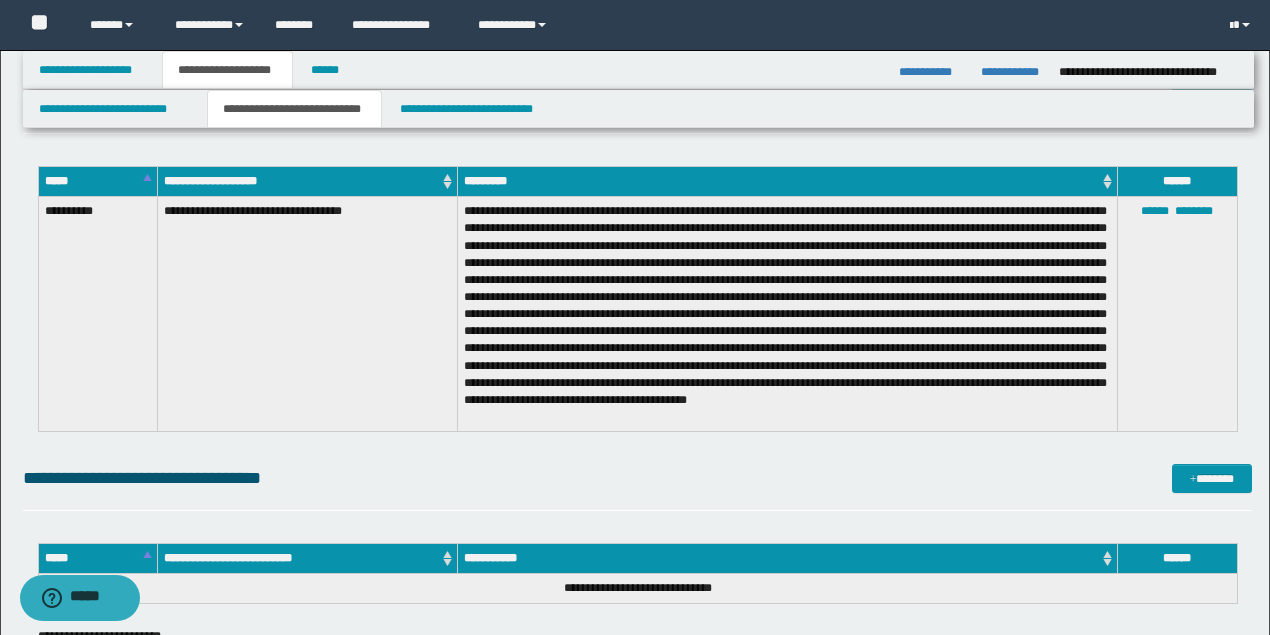 click at bounding box center [787, 314] 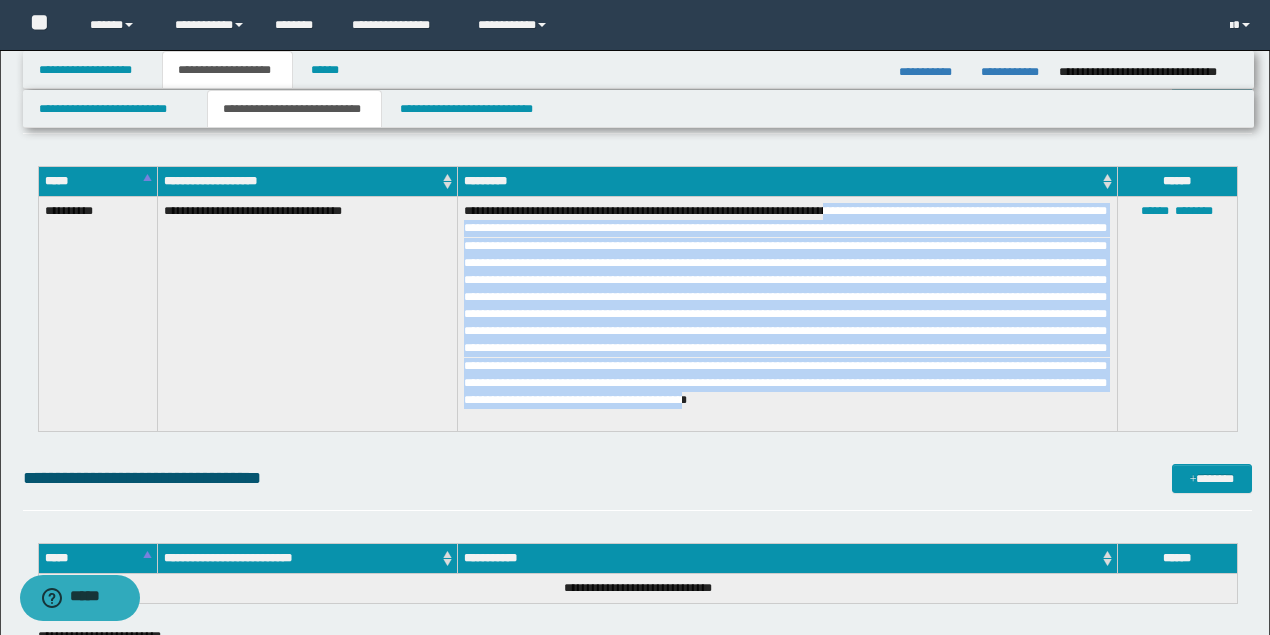 drag, startPoint x: 908, startPoint y: 206, endPoint x: 606, endPoint y: 449, distance: 387.62482 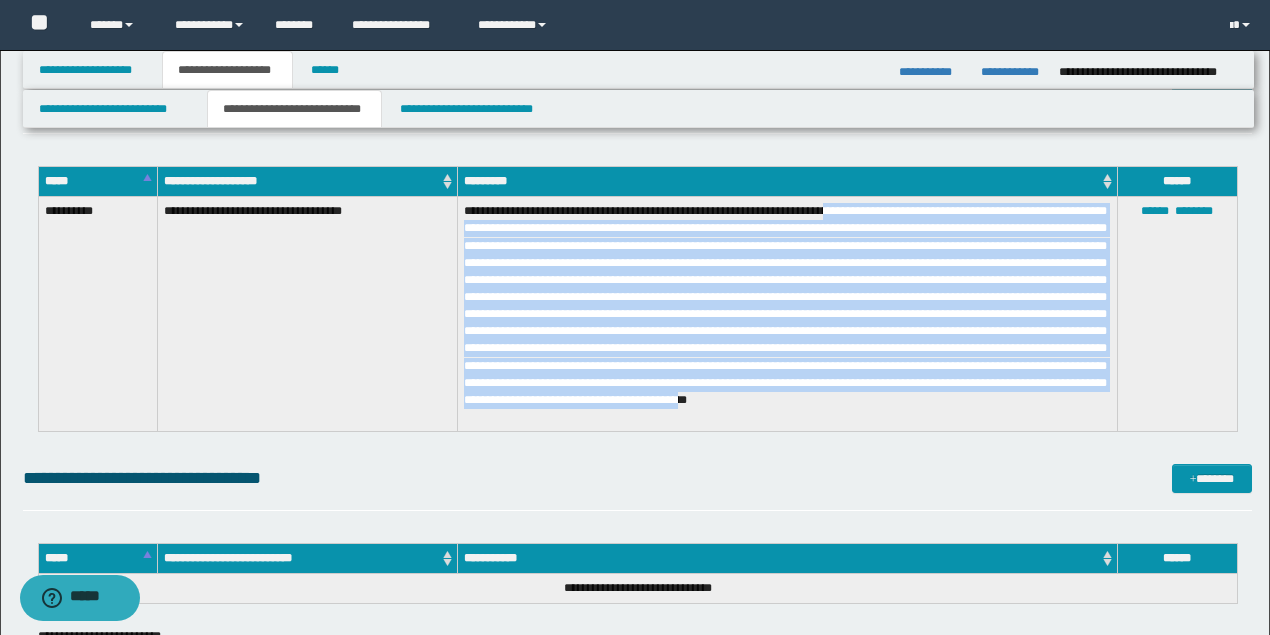 copy on "**********" 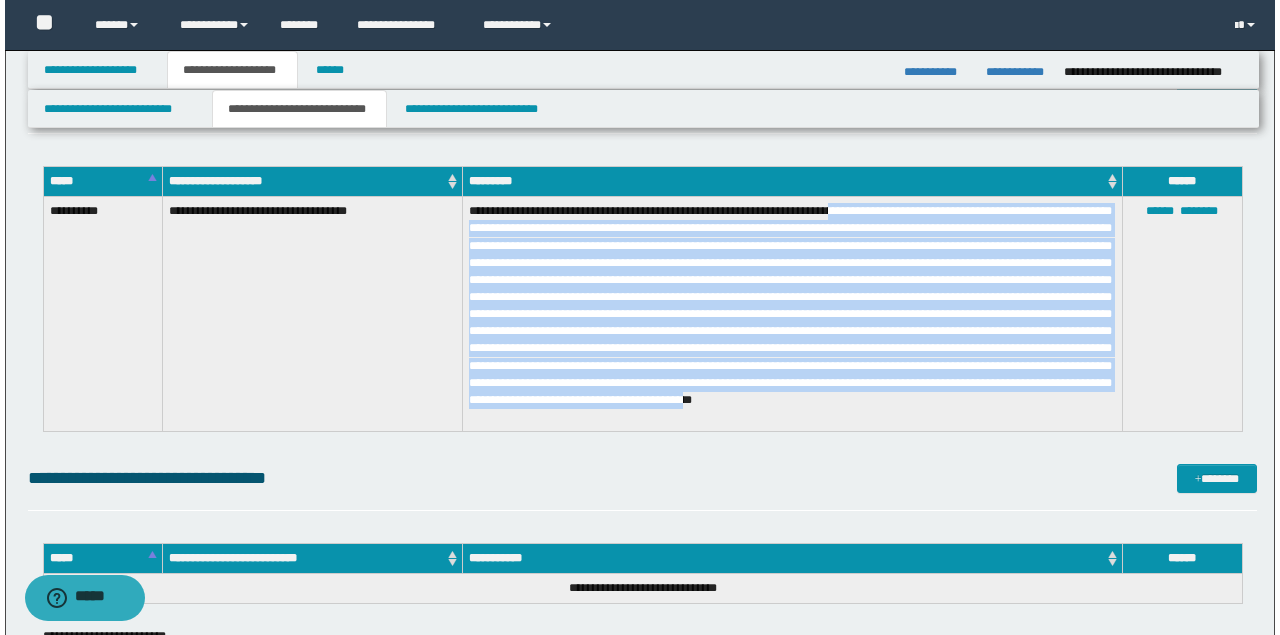 scroll, scrollTop: 3590, scrollLeft: 0, axis: vertical 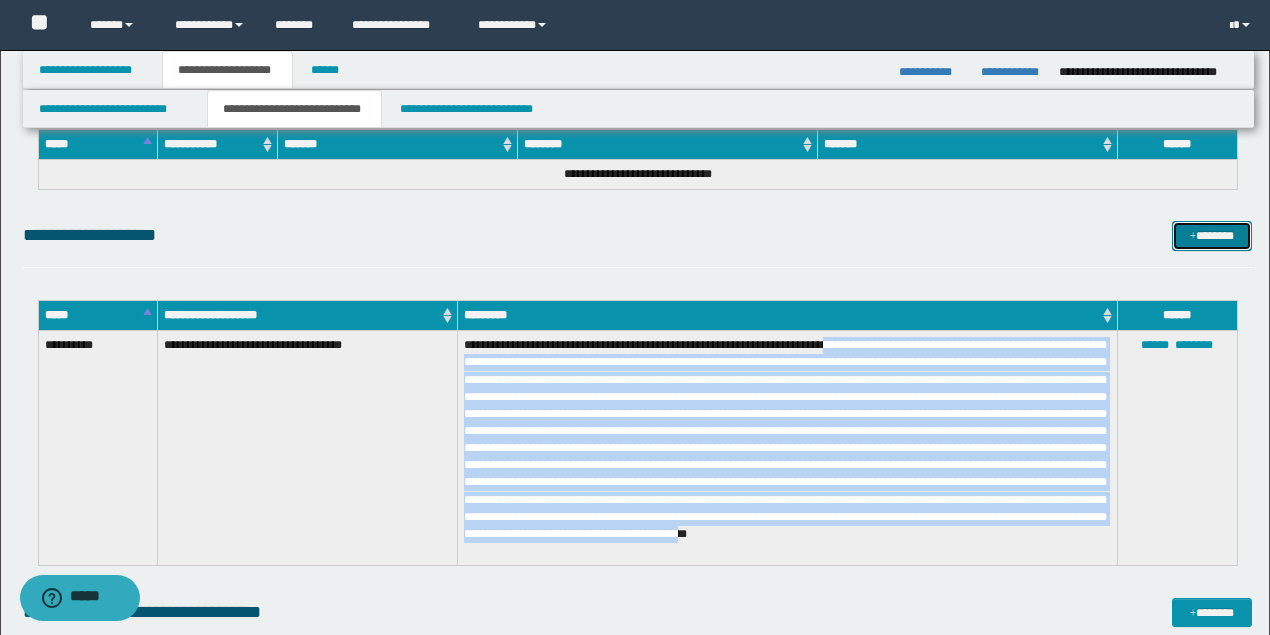 click on "*******" at bounding box center [1211, 235] 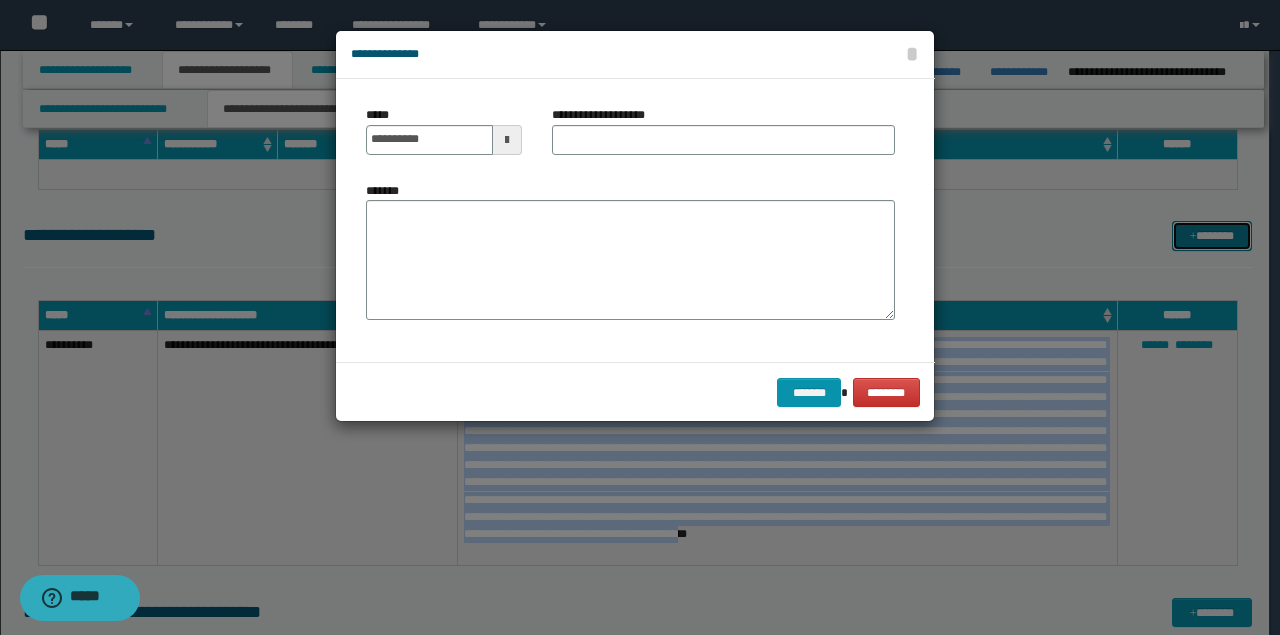 scroll, scrollTop: 0, scrollLeft: 0, axis: both 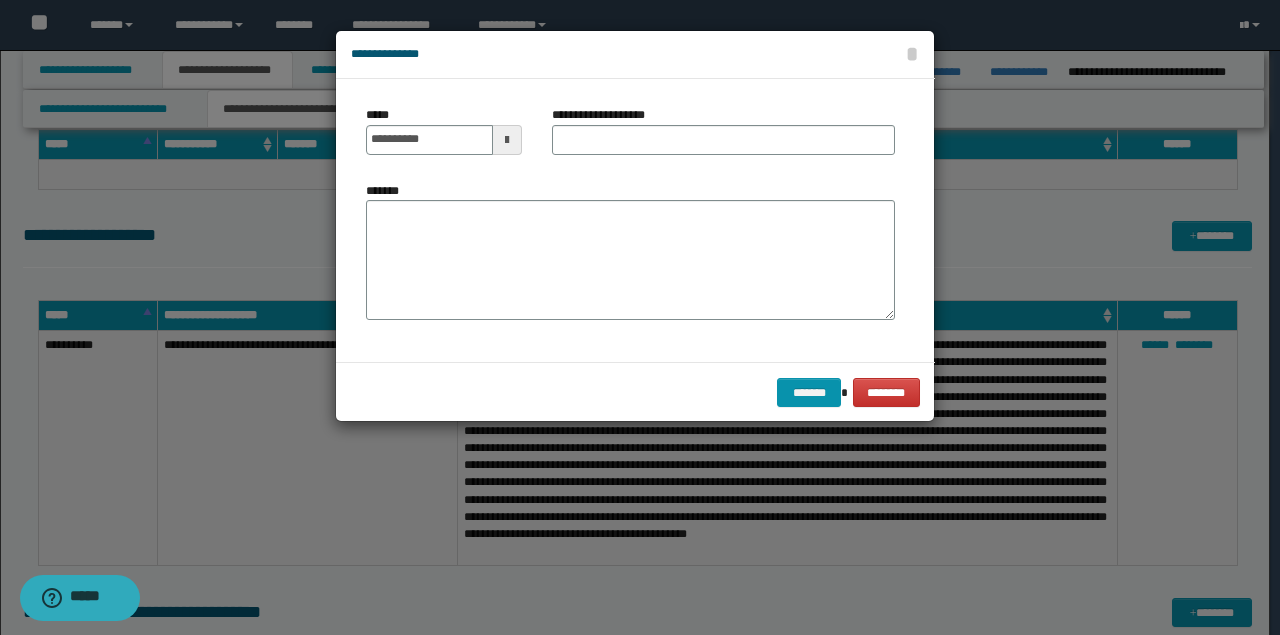 click on "**********" at bounding box center [444, 138] 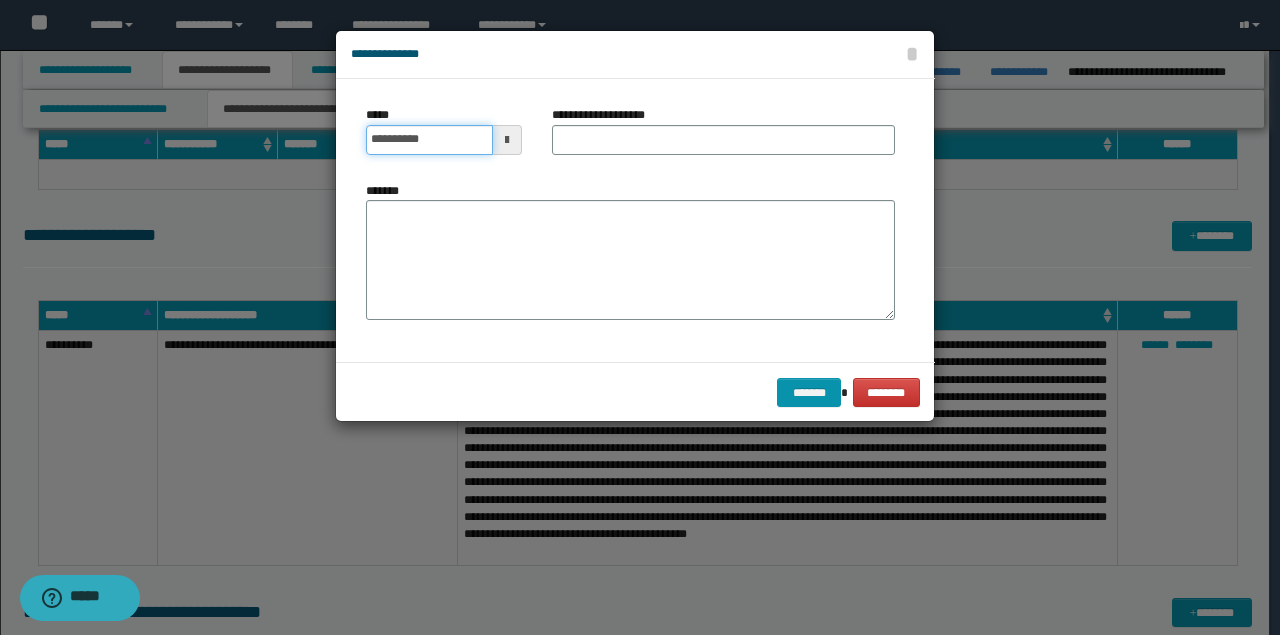 click on "**********" at bounding box center (429, 140) 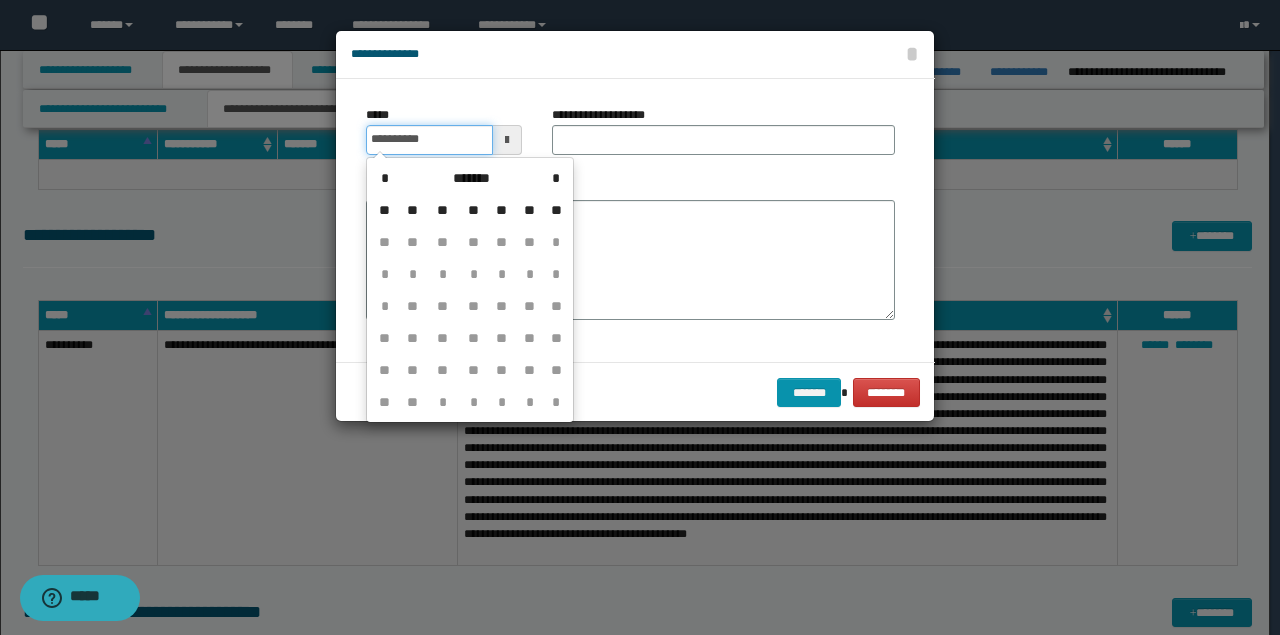 type on "**********" 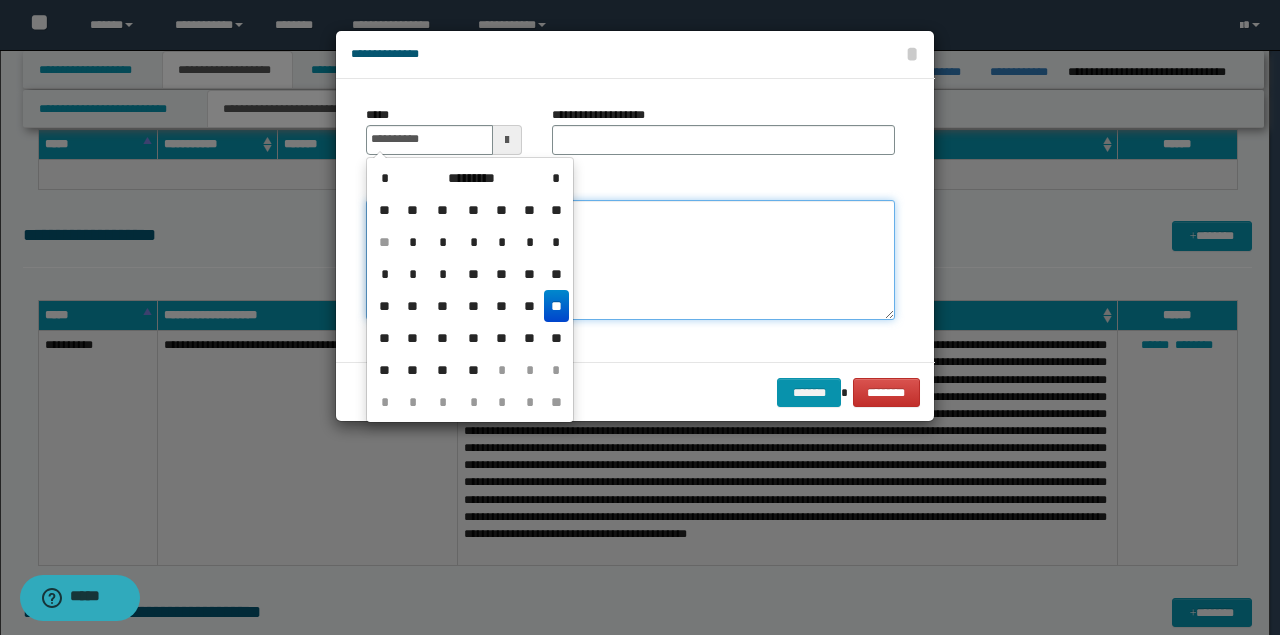 click on "*******" at bounding box center [630, 259] 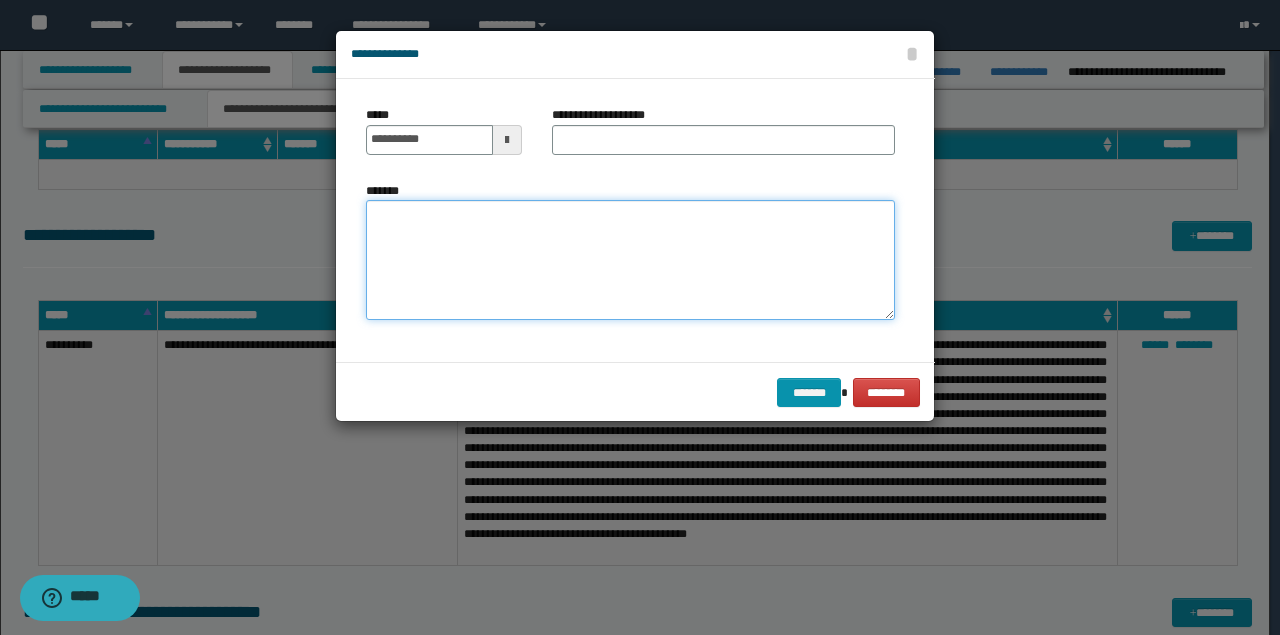paste on "**********" 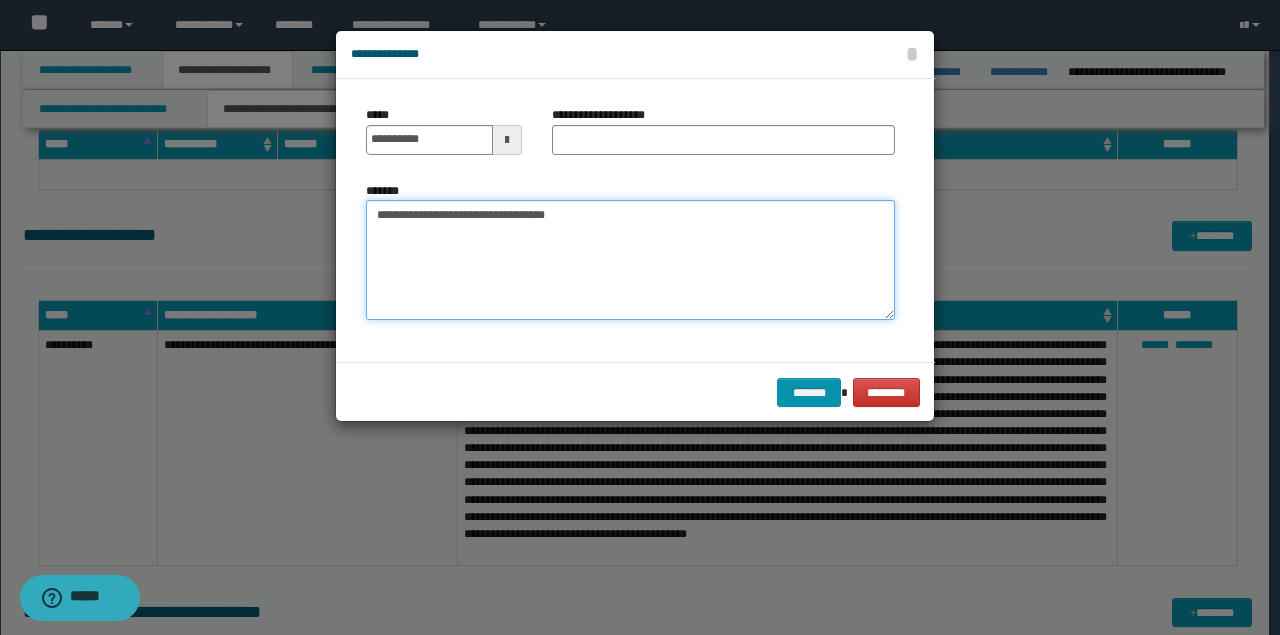 paste on "**********" 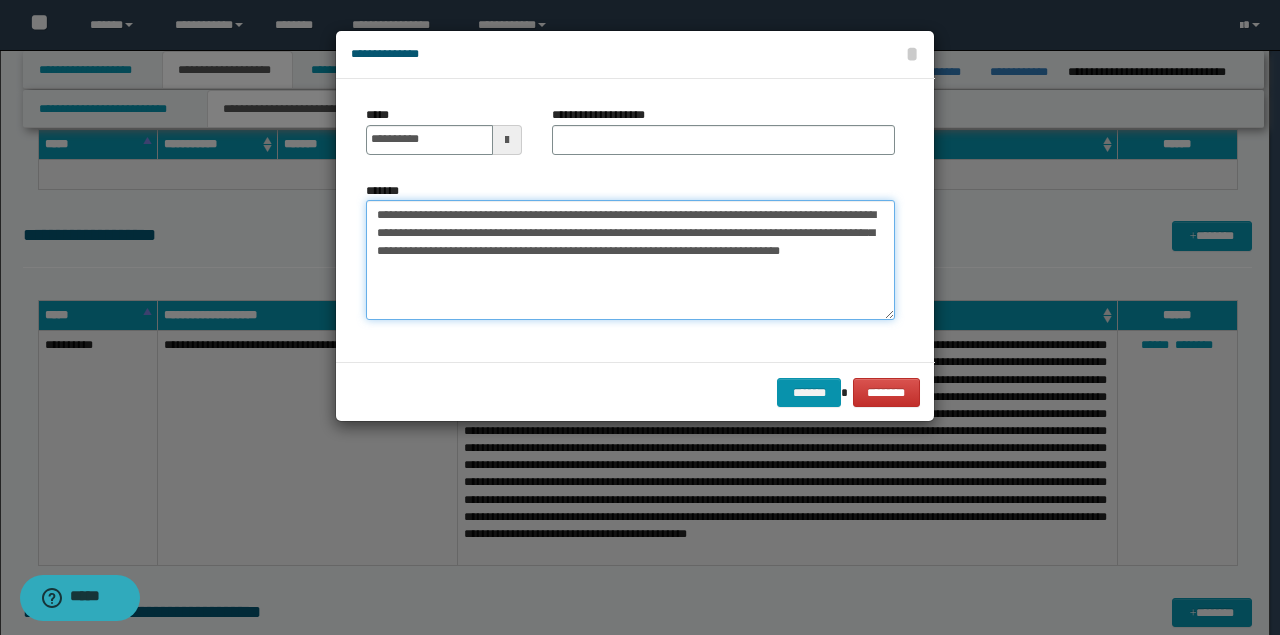 click on "**********" at bounding box center [630, 259] 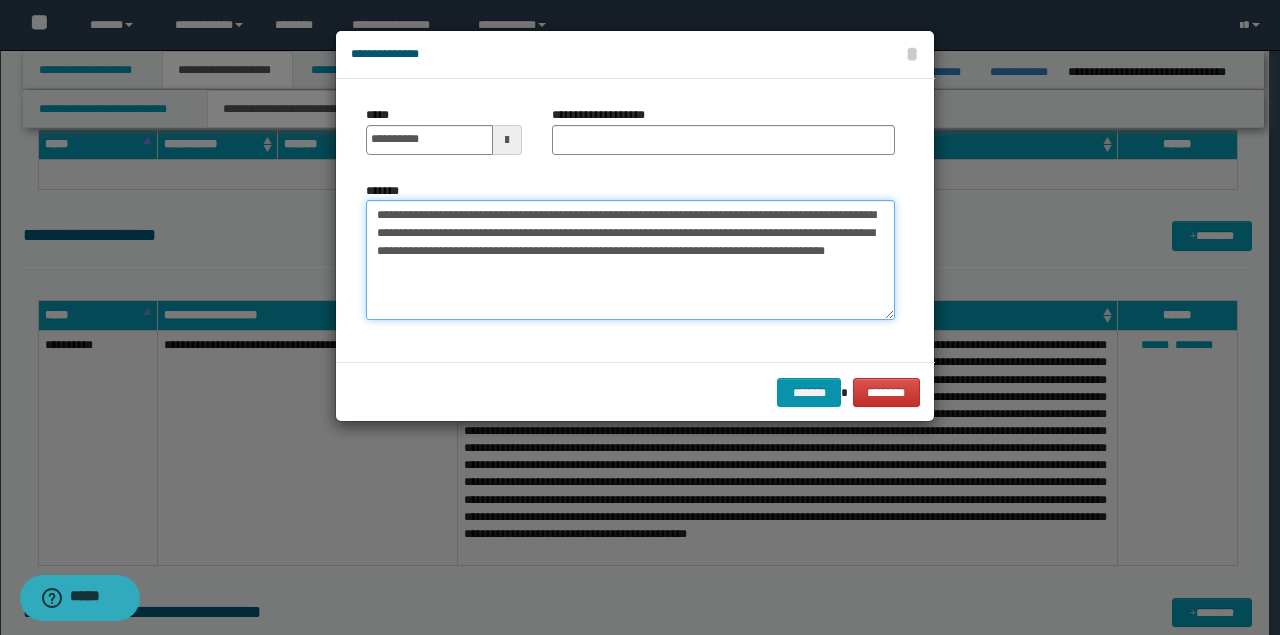 click on "**********" at bounding box center (630, 259) 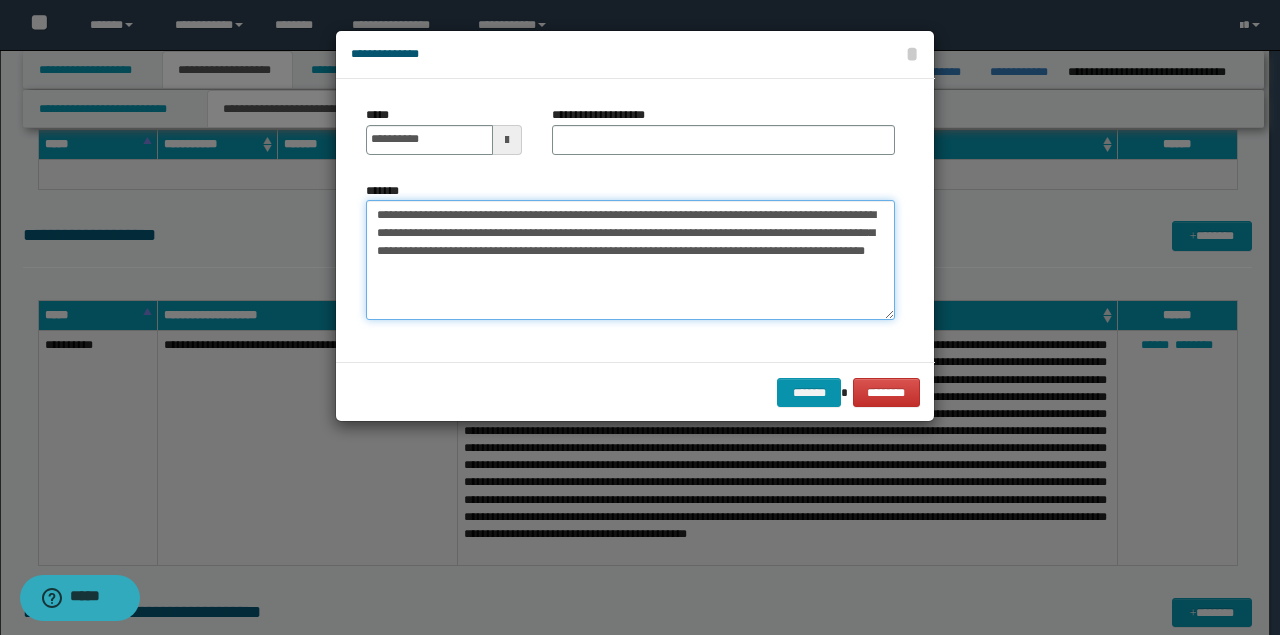 click on "**********" at bounding box center (630, 259) 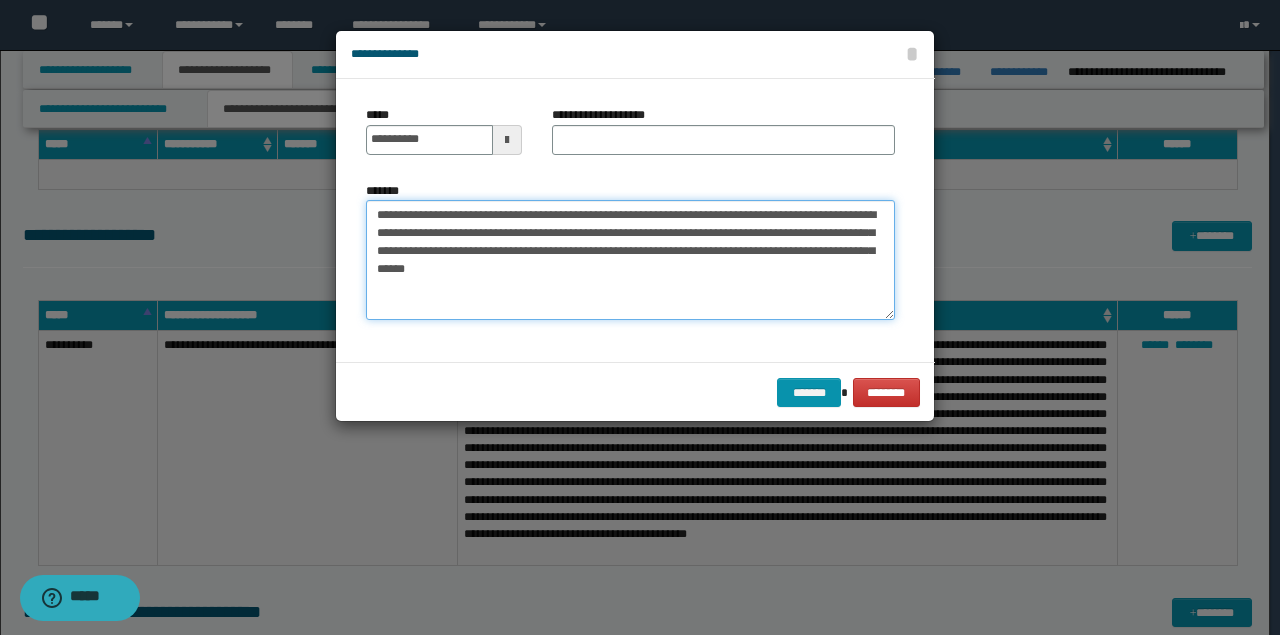 click on "**********" at bounding box center (630, 259) 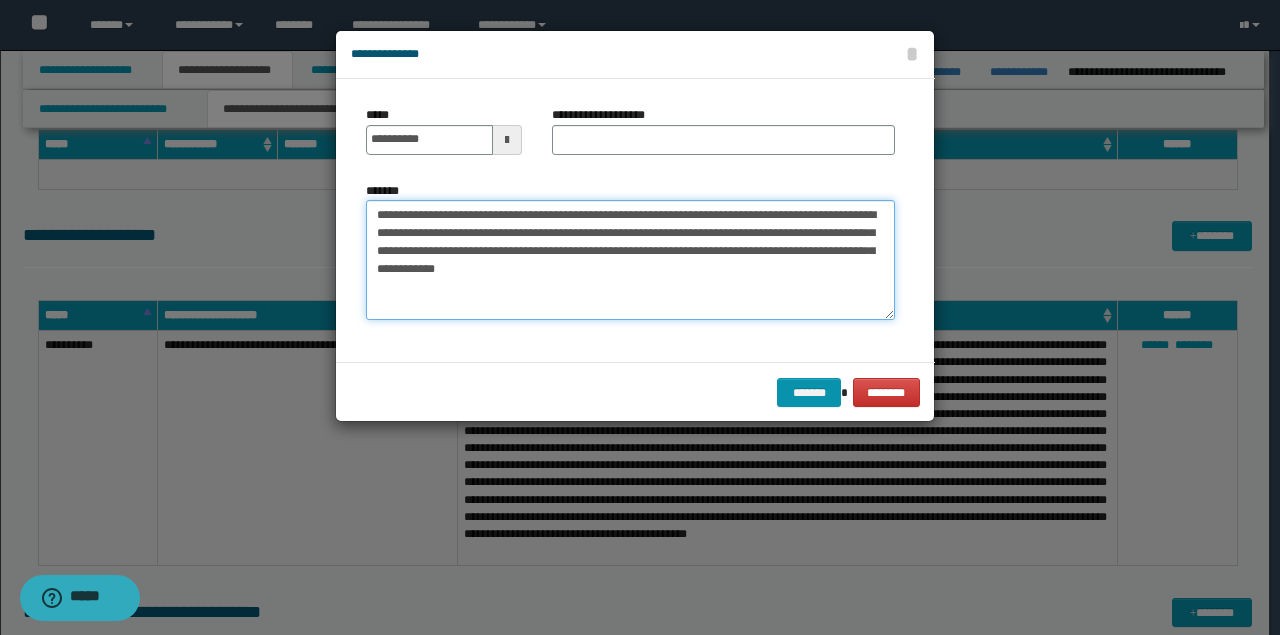 click on "**********" at bounding box center [630, 259] 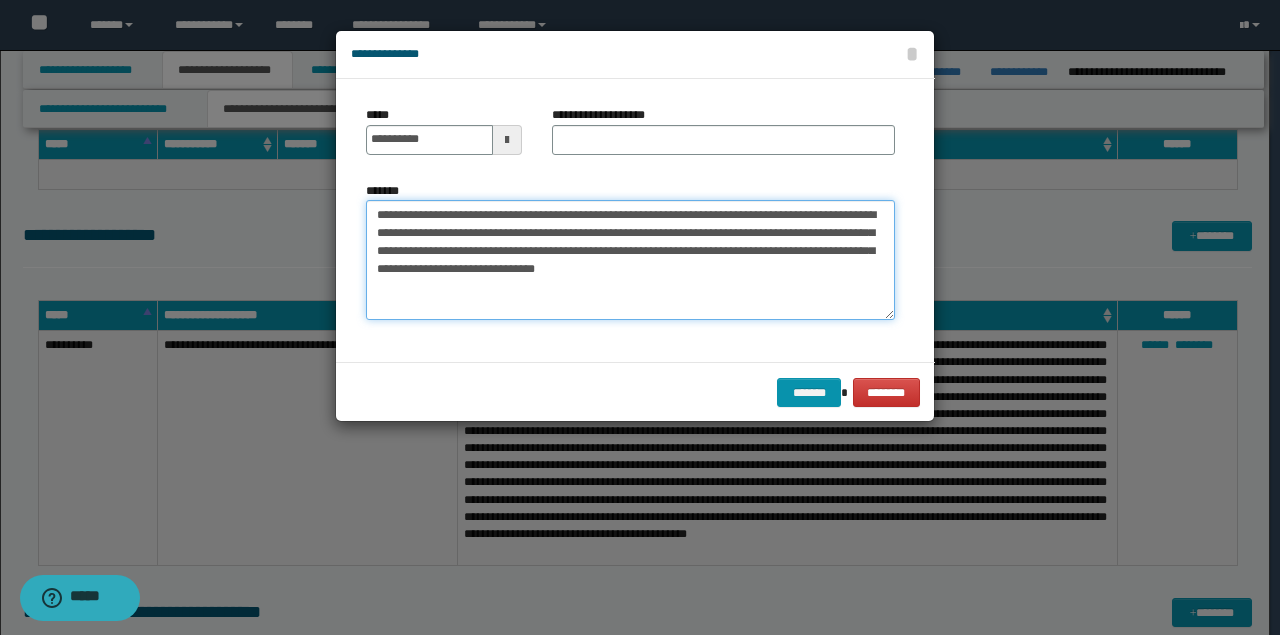 paste on "**********" 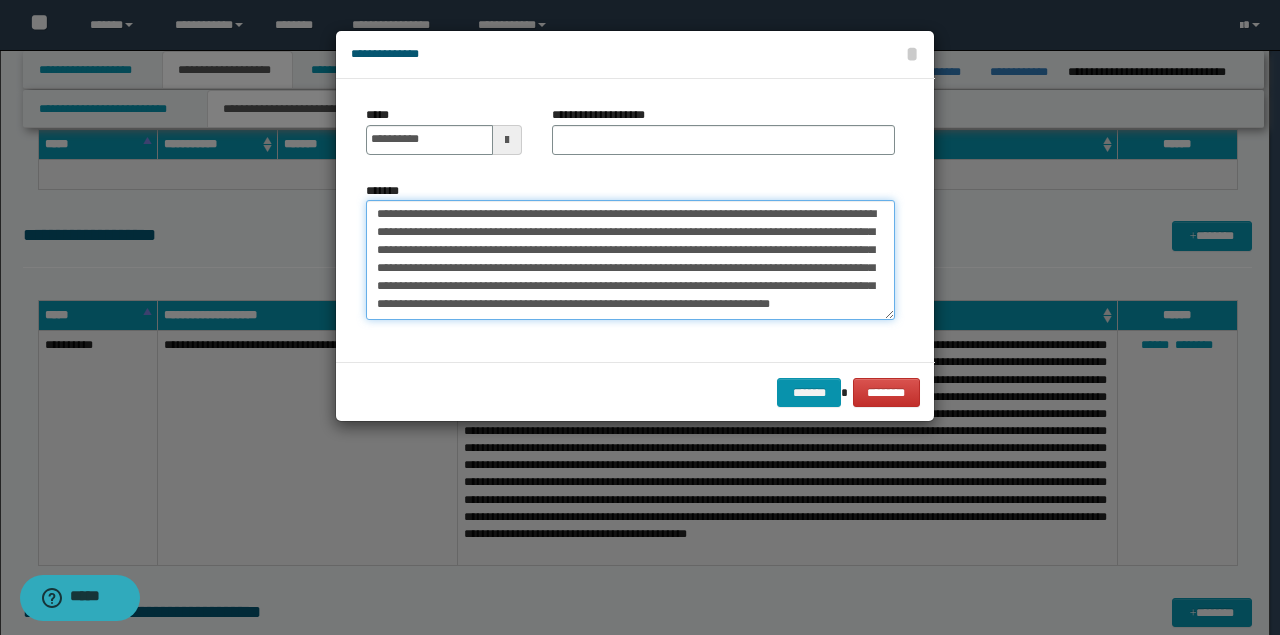 scroll, scrollTop: 18, scrollLeft: 0, axis: vertical 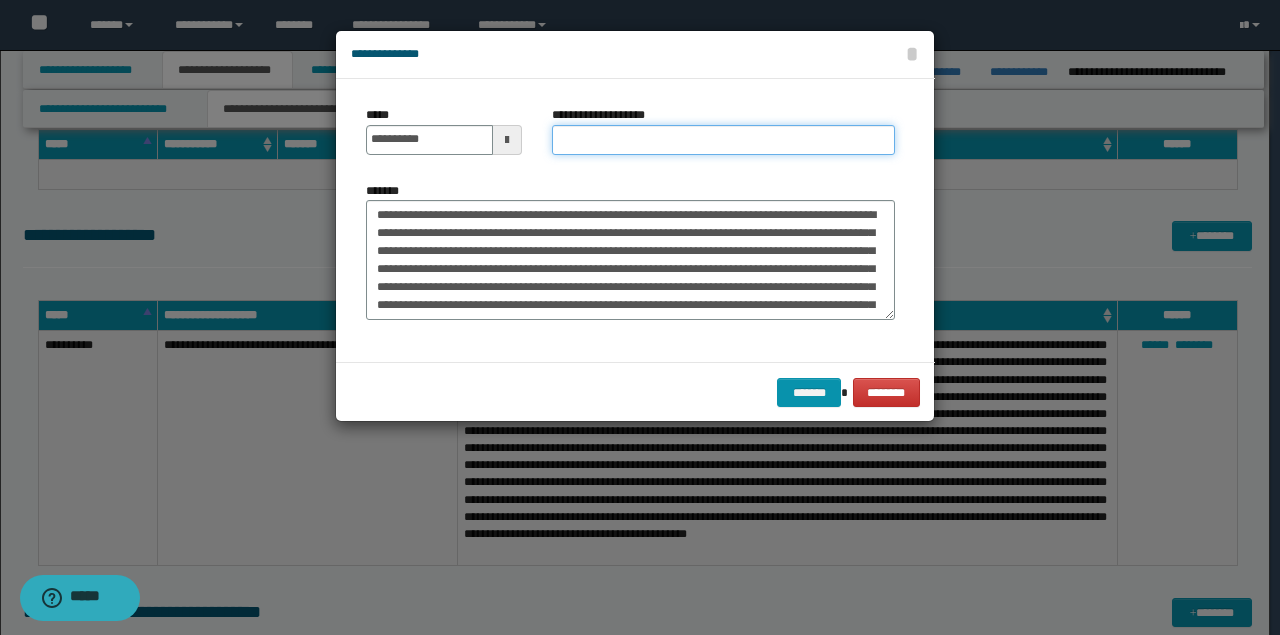 click on "**********" at bounding box center [723, 140] 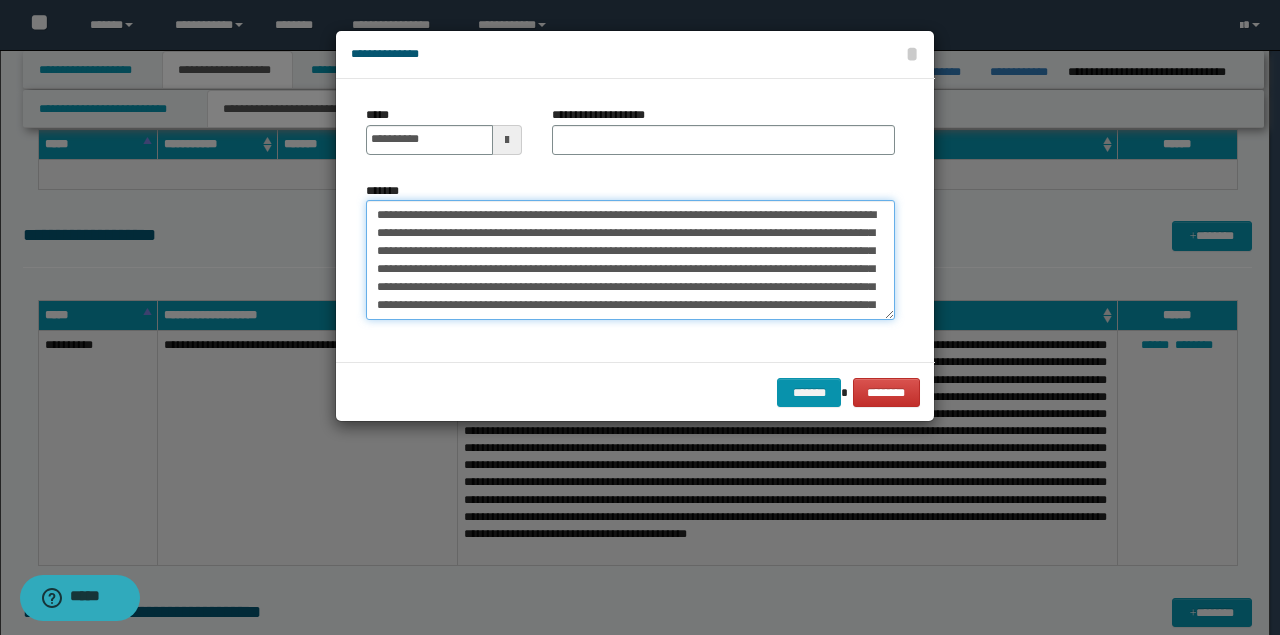 click on "**********" at bounding box center (630, 259) 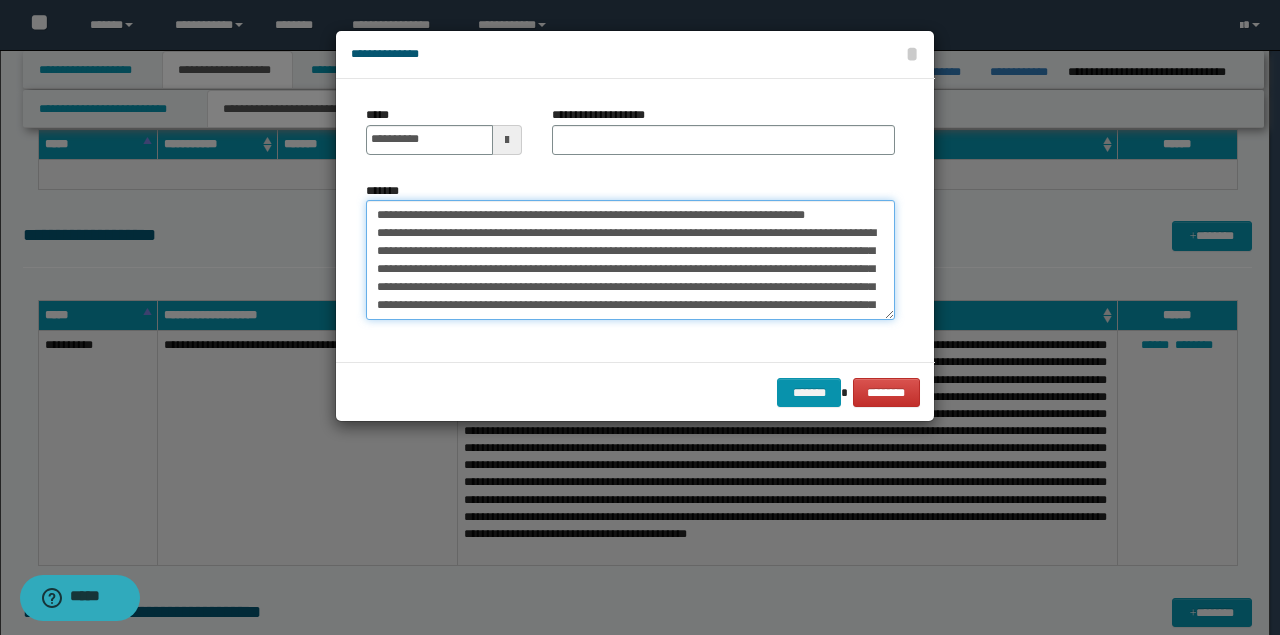 scroll, scrollTop: 108, scrollLeft: 0, axis: vertical 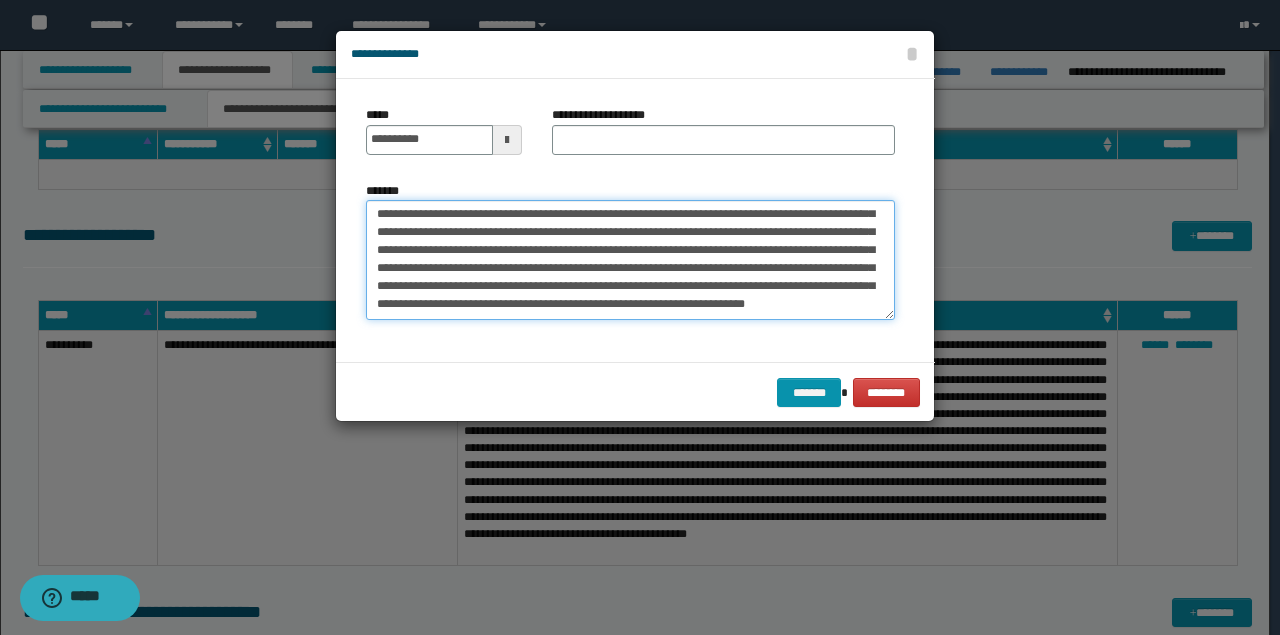 type on "**********" 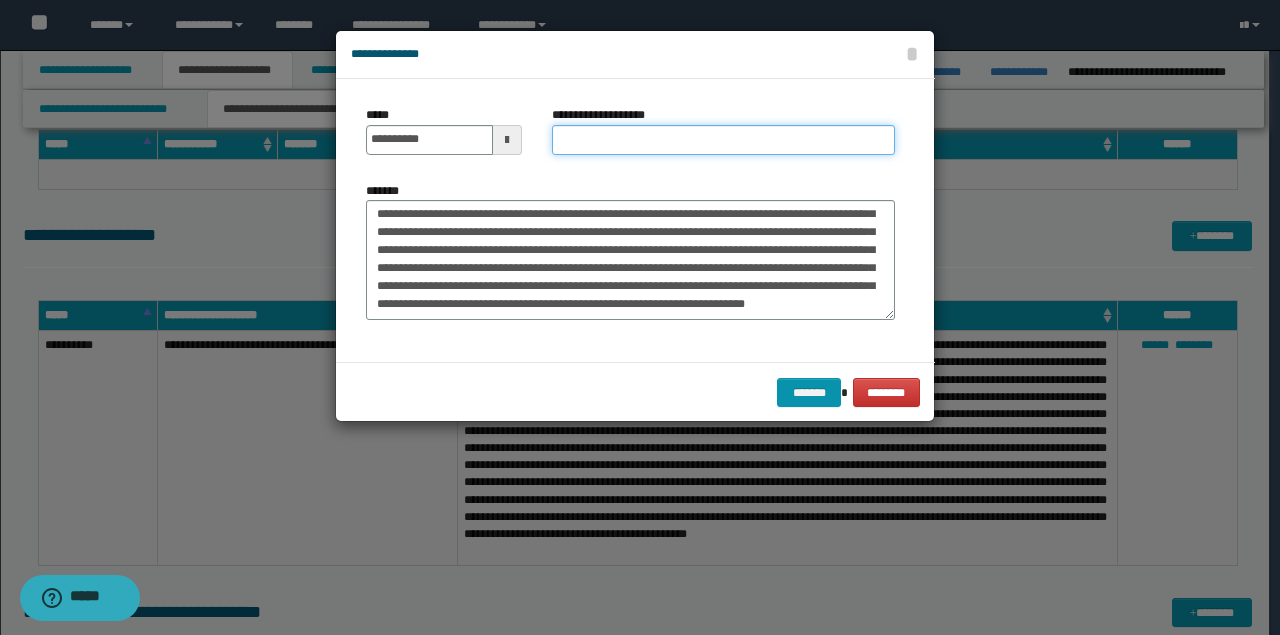 click on "**********" at bounding box center [723, 140] 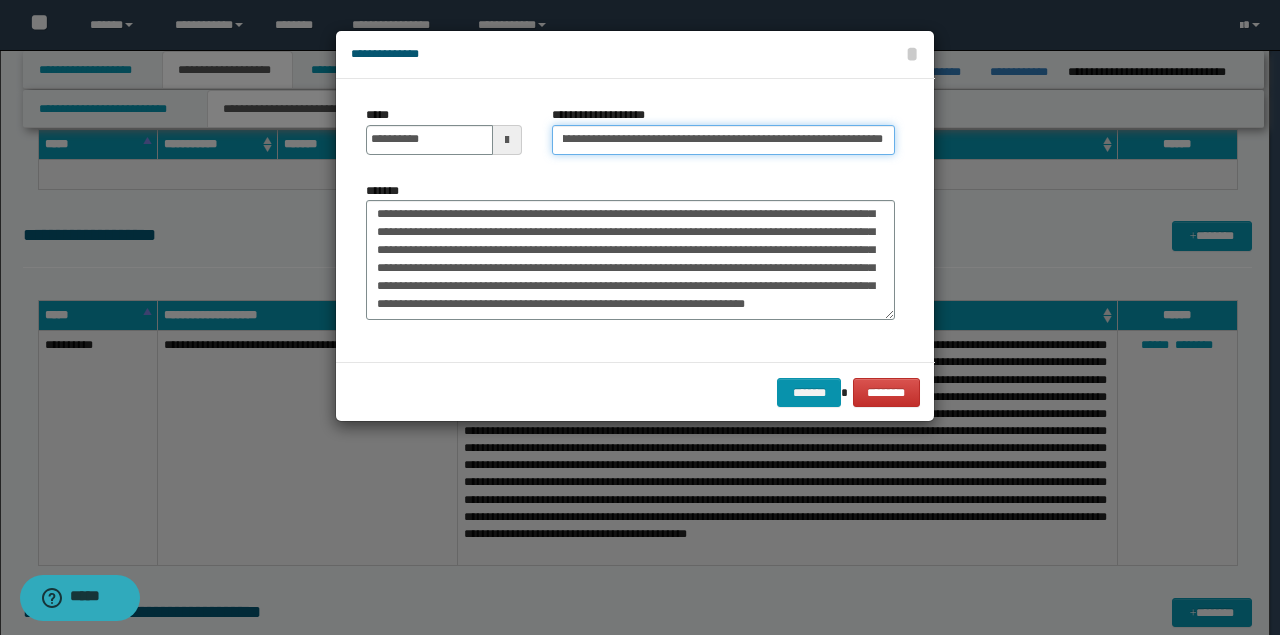 scroll, scrollTop: 0, scrollLeft: 94, axis: horizontal 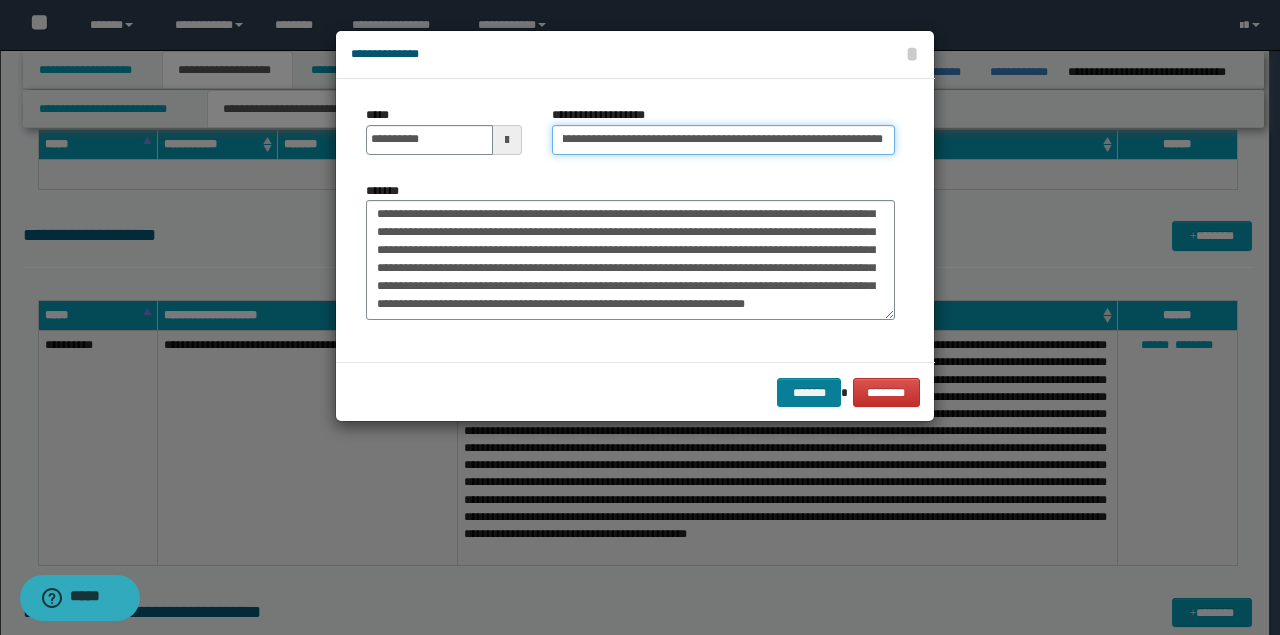 type on "**********" 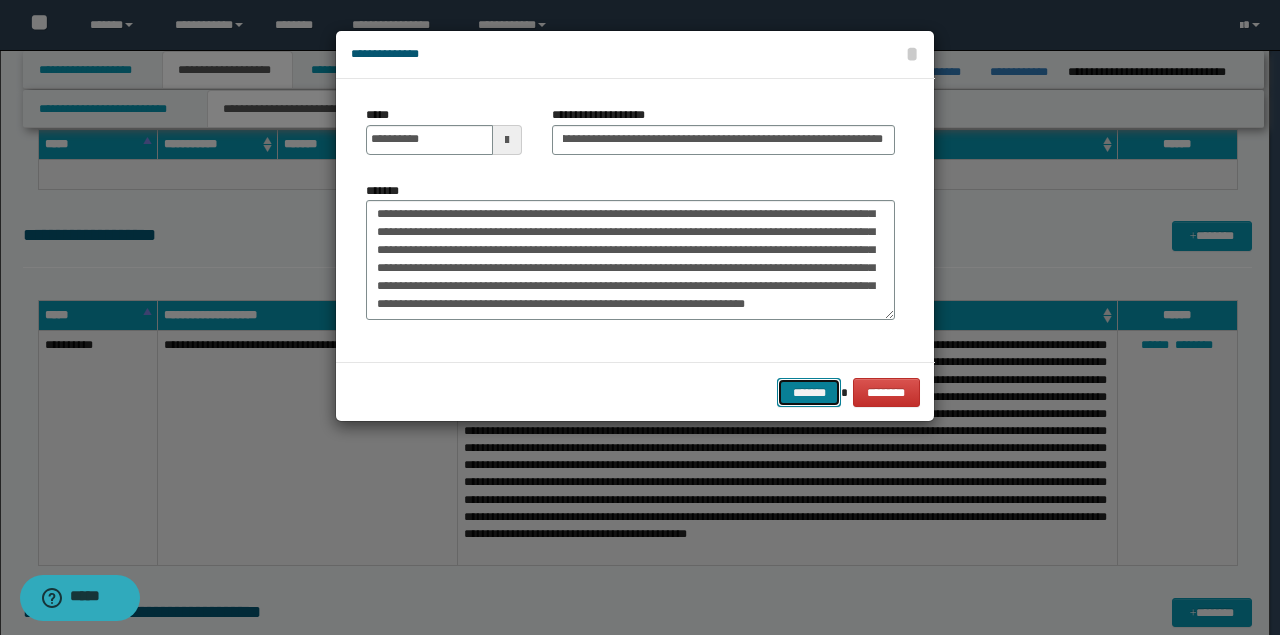 click on "*******" at bounding box center [809, 392] 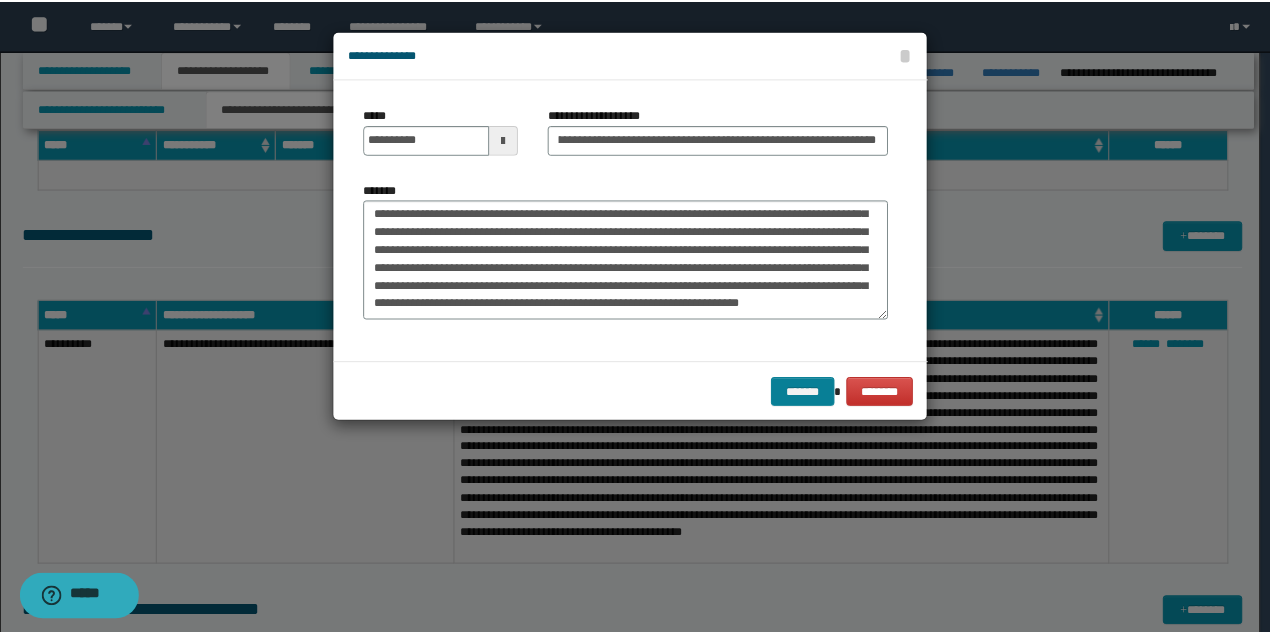 scroll, scrollTop: 0, scrollLeft: 0, axis: both 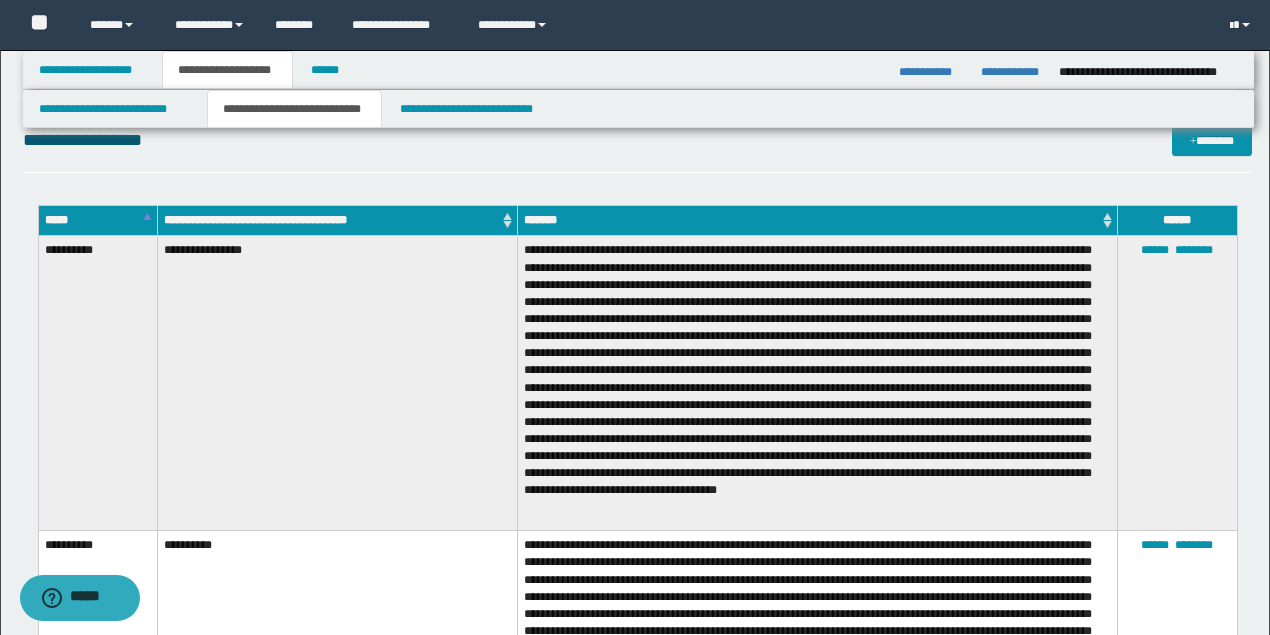 click at bounding box center [817, 383] 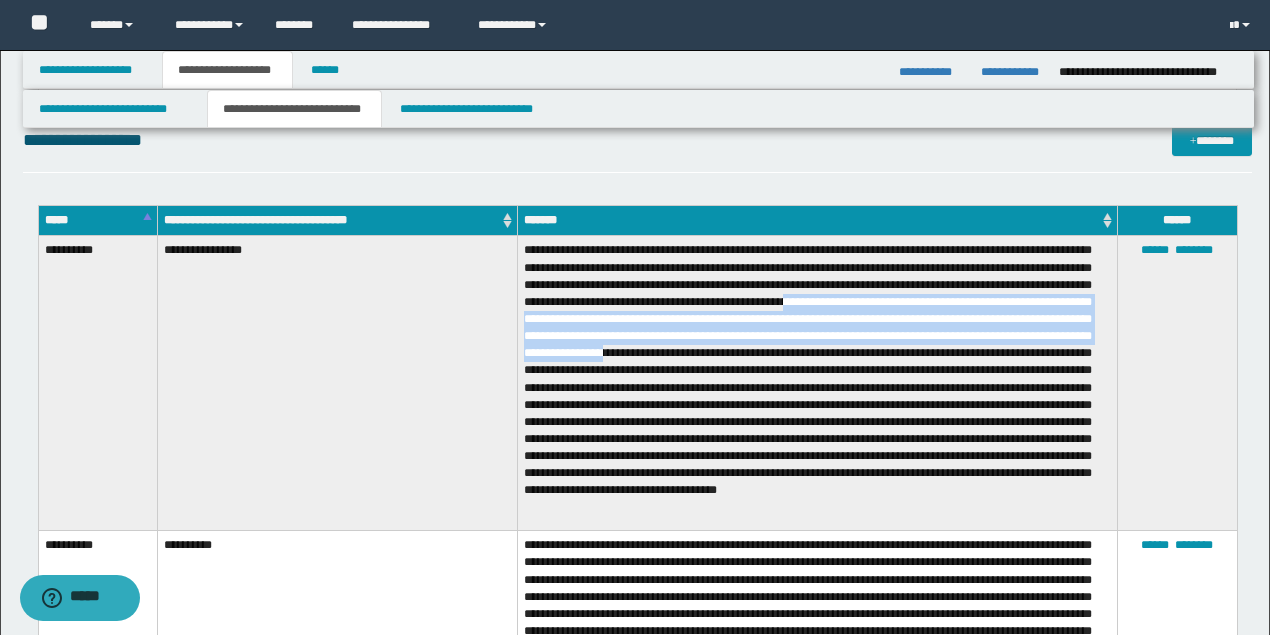 drag, startPoint x: 921, startPoint y: 301, endPoint x: 894, endPoint y: 351, distance: 56.82429 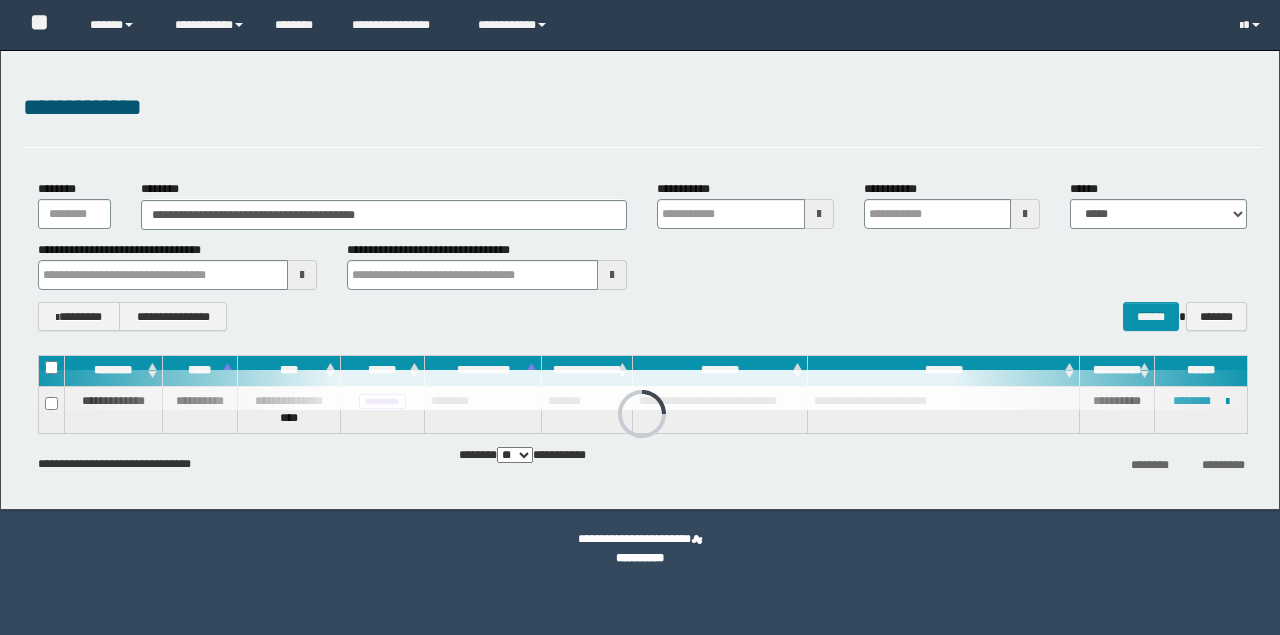 scroll, scrollTop: 0, scrollLeft: 0, axis: both 